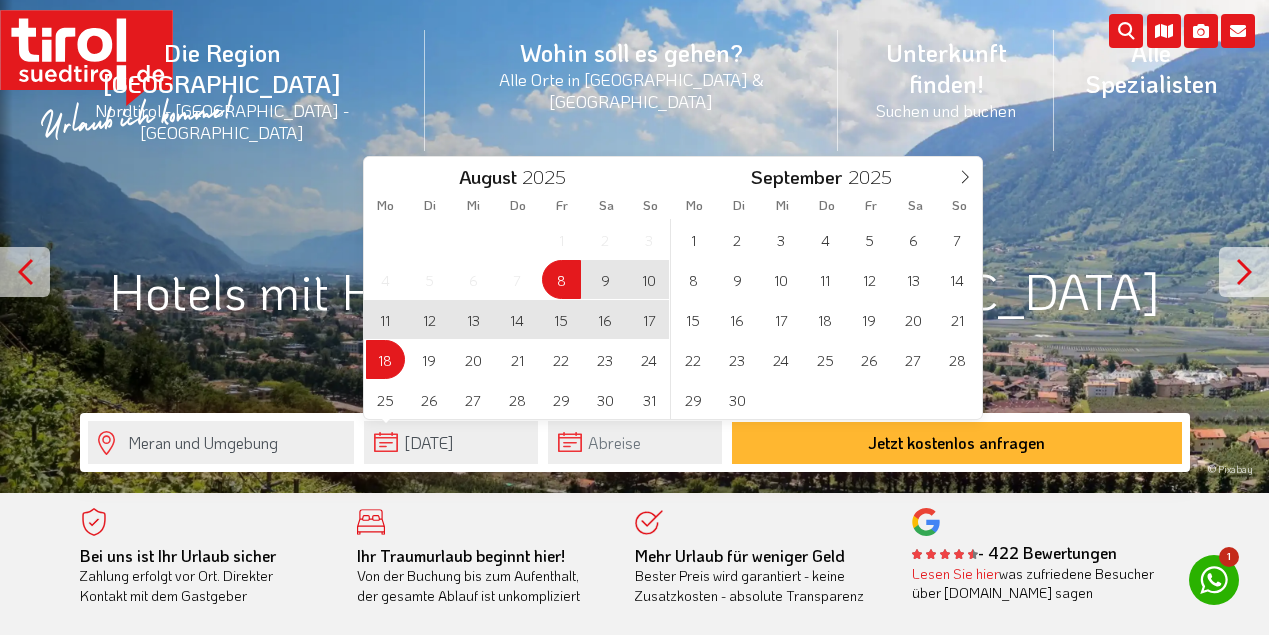 click on "18" at bounding box center (385, 359) 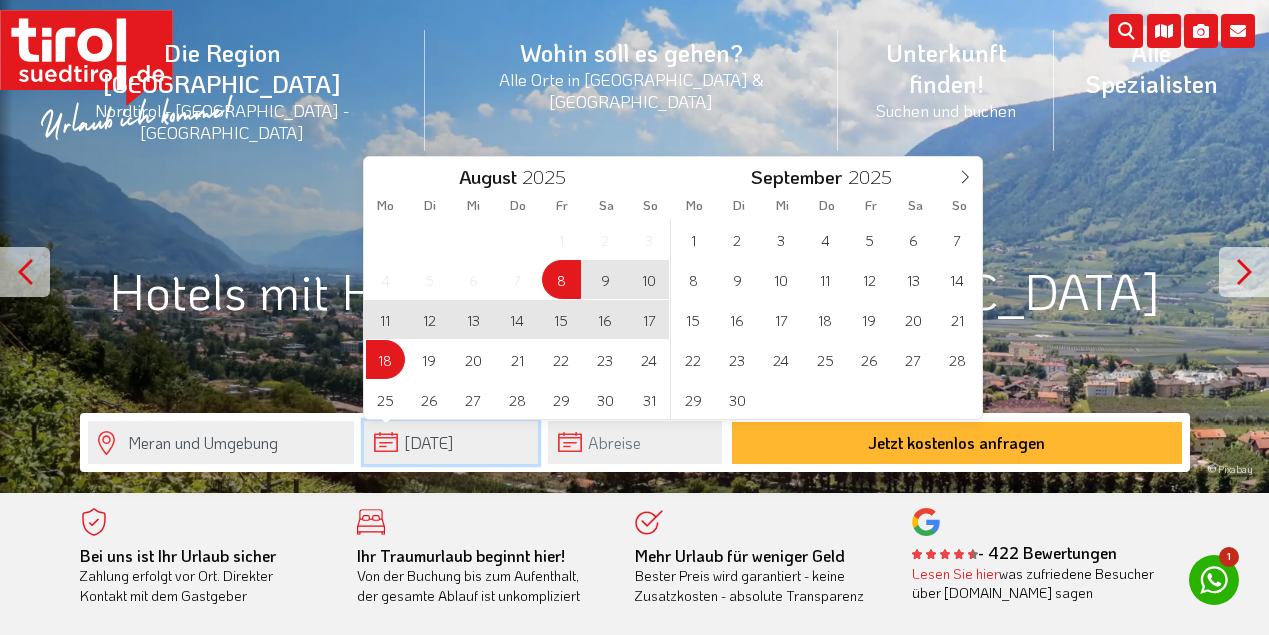 type on "[DATE]" 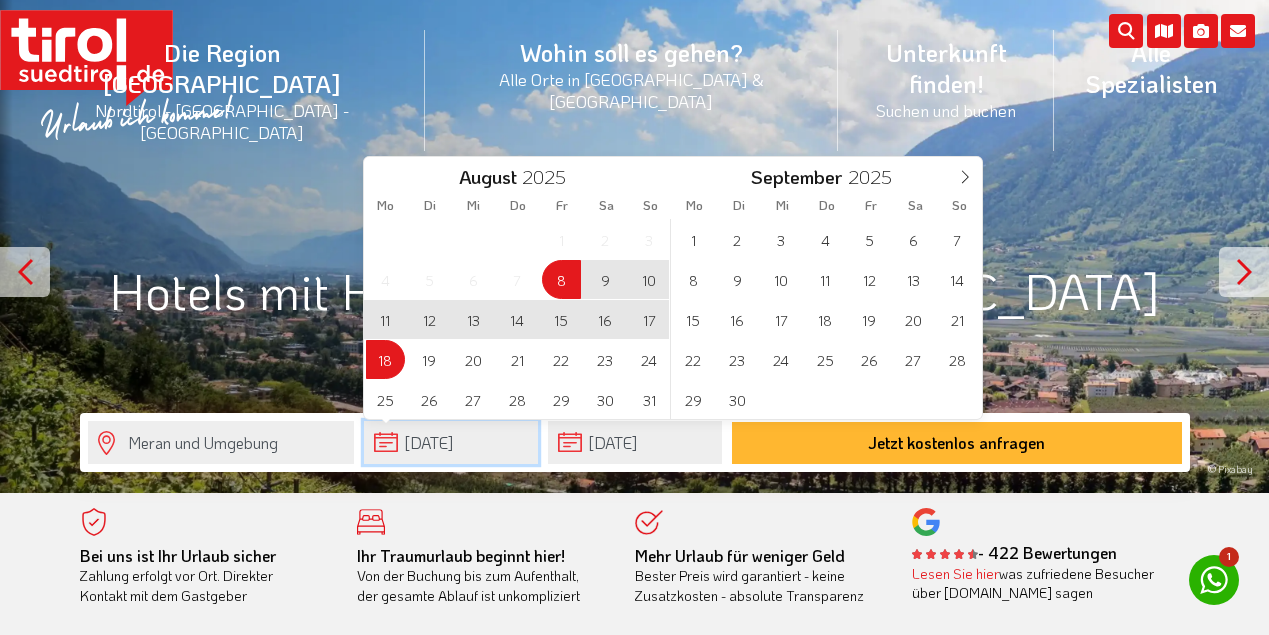 scroll, scrollTop: 0, scrollLeft: 0, axis: both 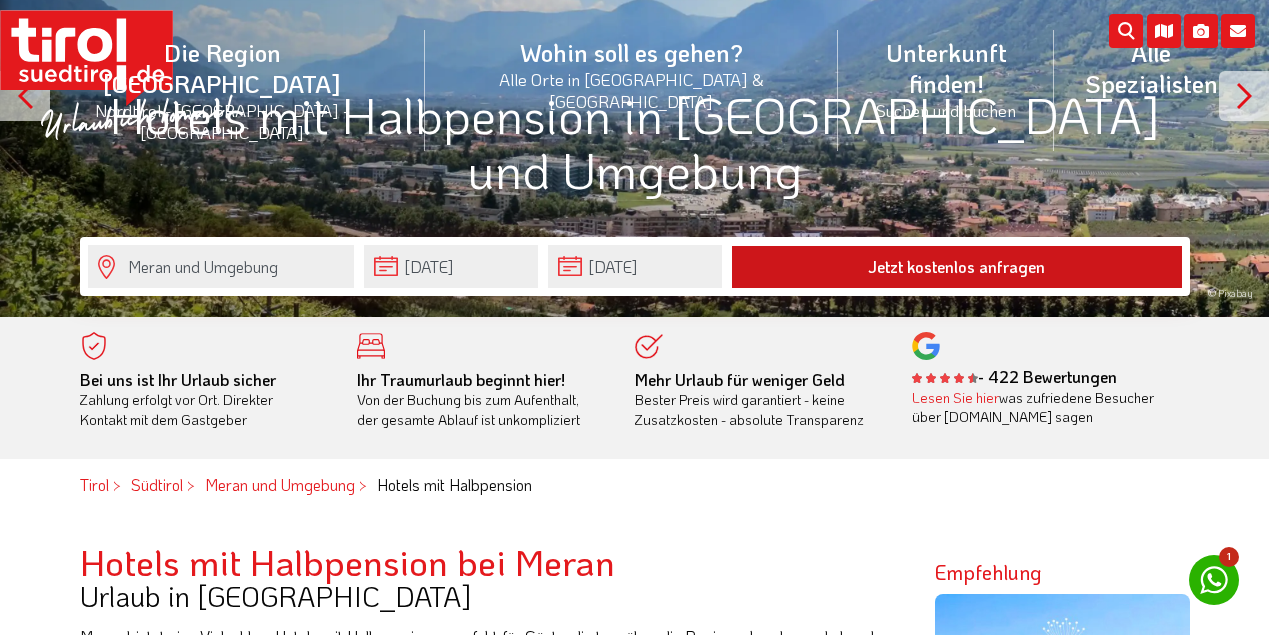 click on "Jetzt kostenlos anfragen" at bounding box center [957, 267] 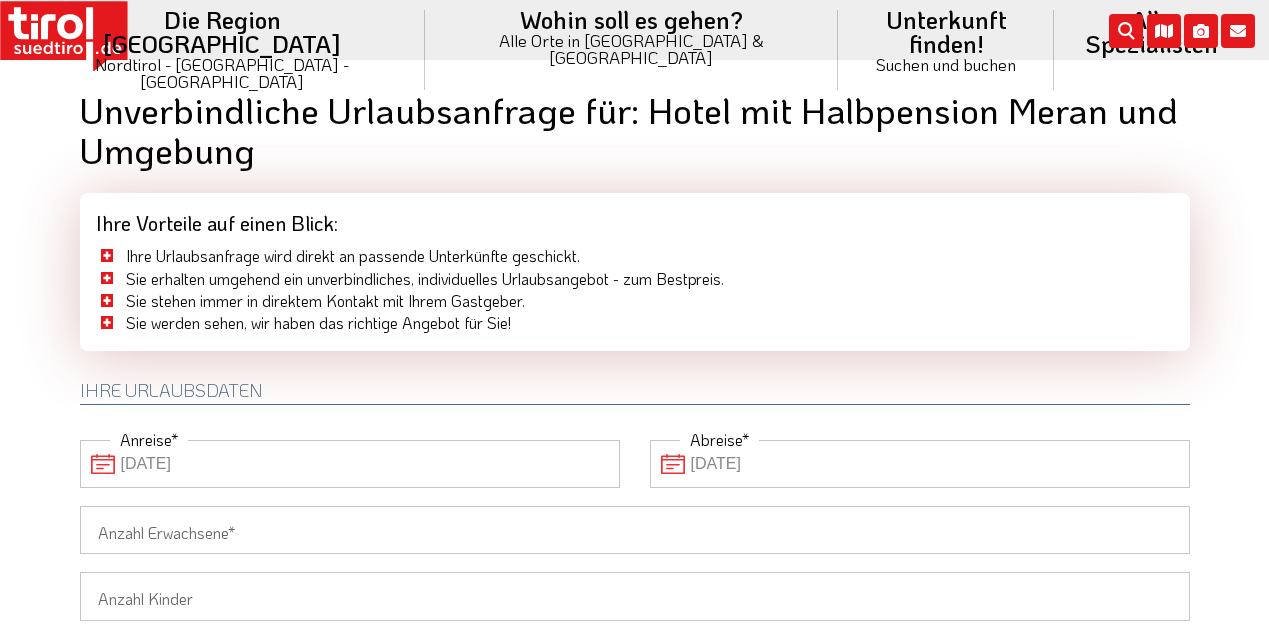 scroll, scrollTop: 0, scrollLeft: 0, axis: both 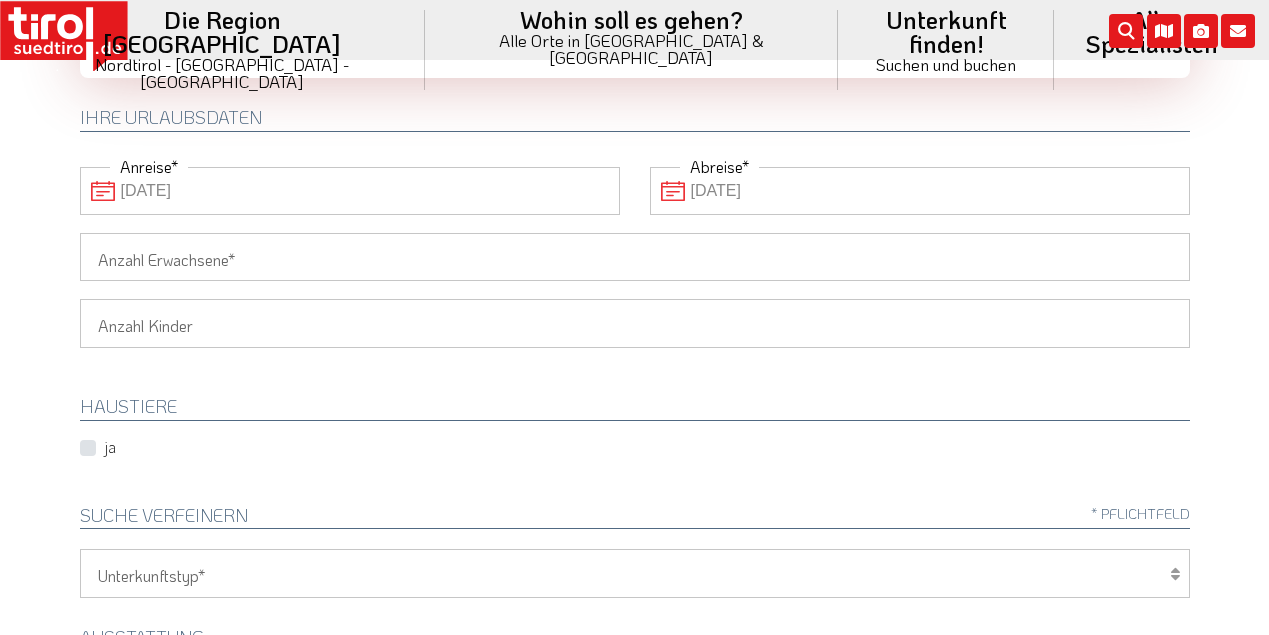 click on "Anzahl Erwachsene" at bounding box center [635, 257] 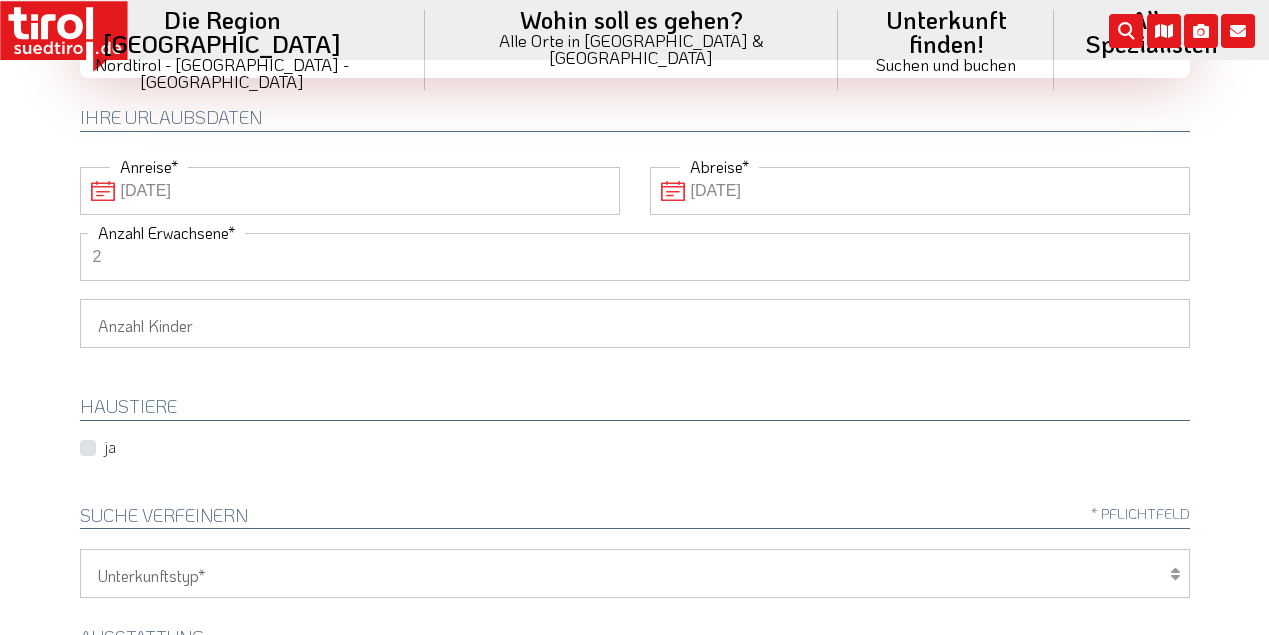 type on "2" 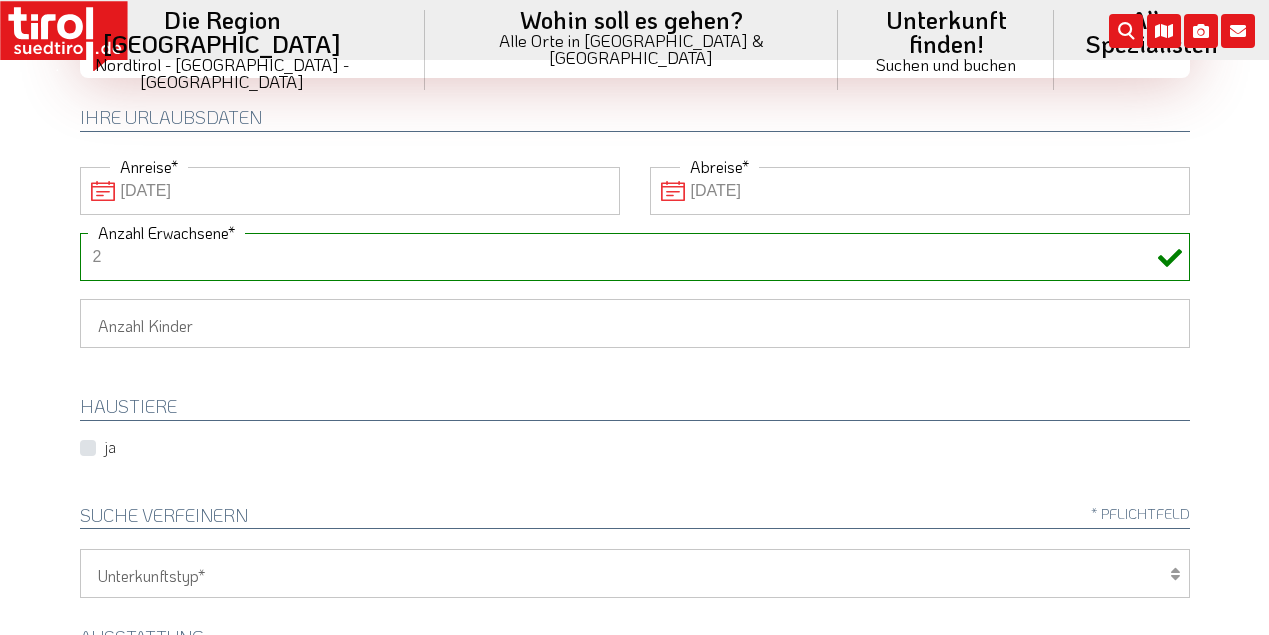 click on "1
2
3
4
5
6" at bounding box center [635, 323] 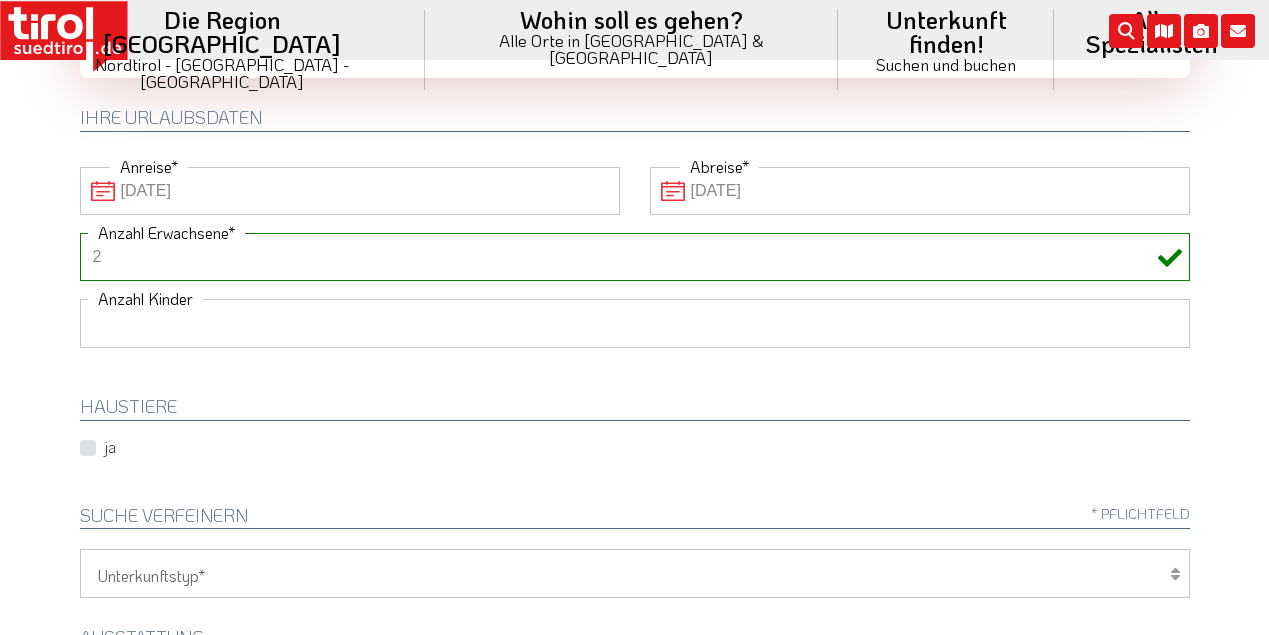 select on "3" 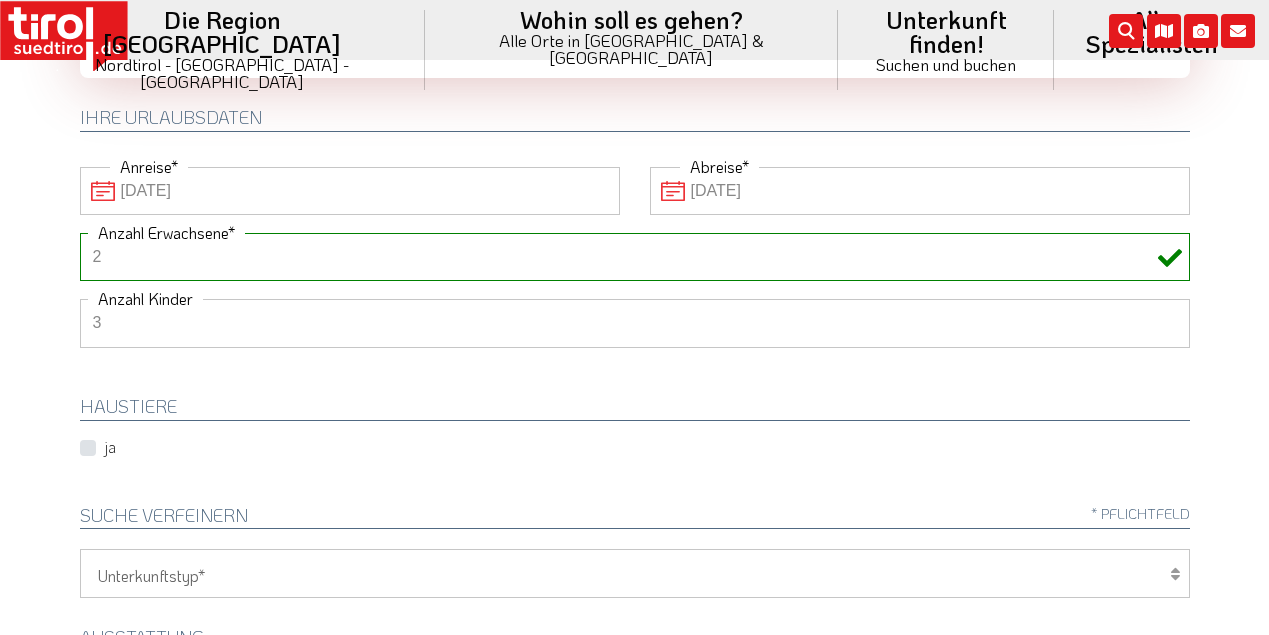 click on "1
2
3
4
5
6" at bounding box center (635, 323) 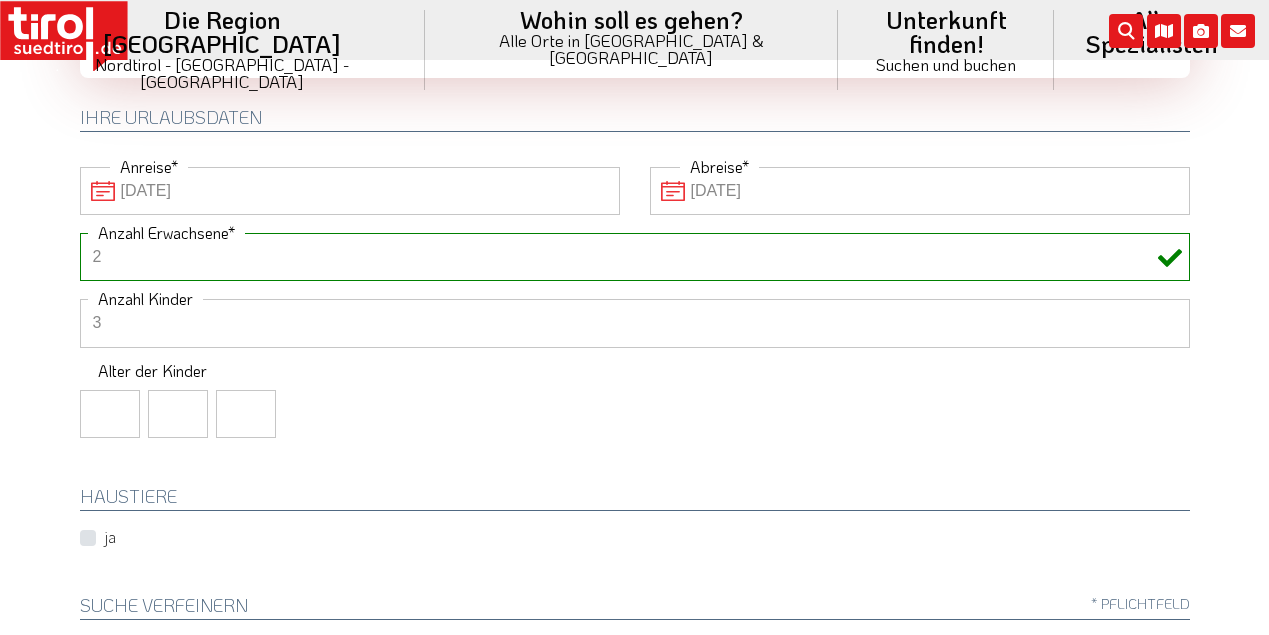 click at bounding box center [110, 414] 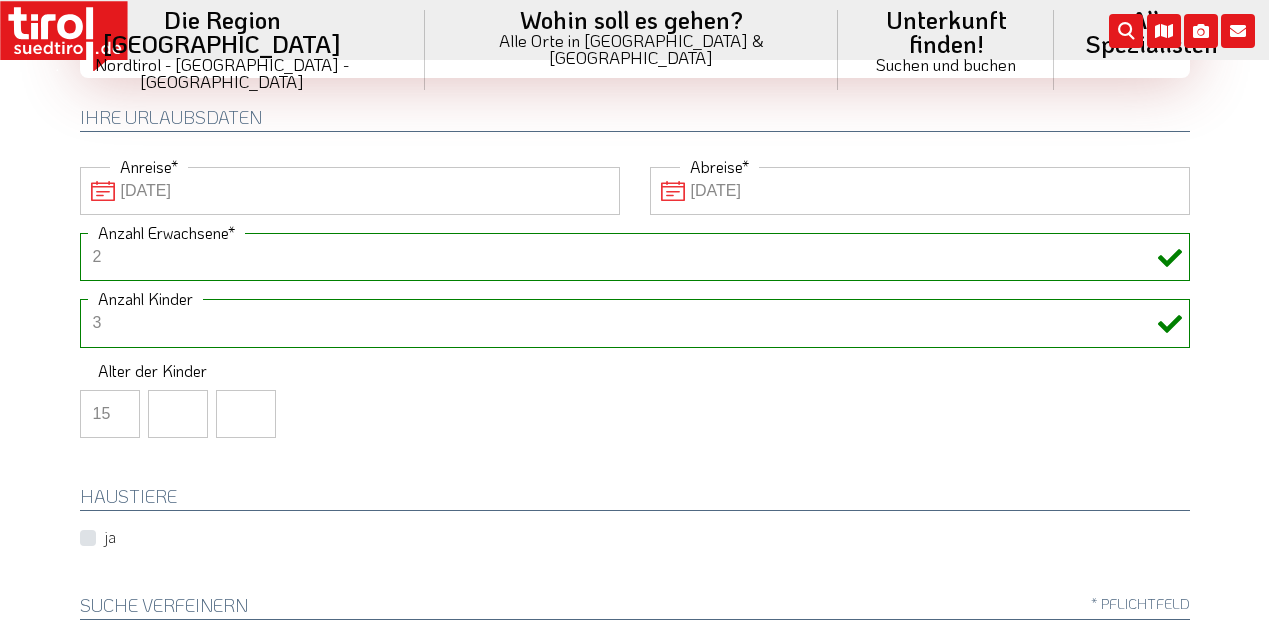 type on "15" 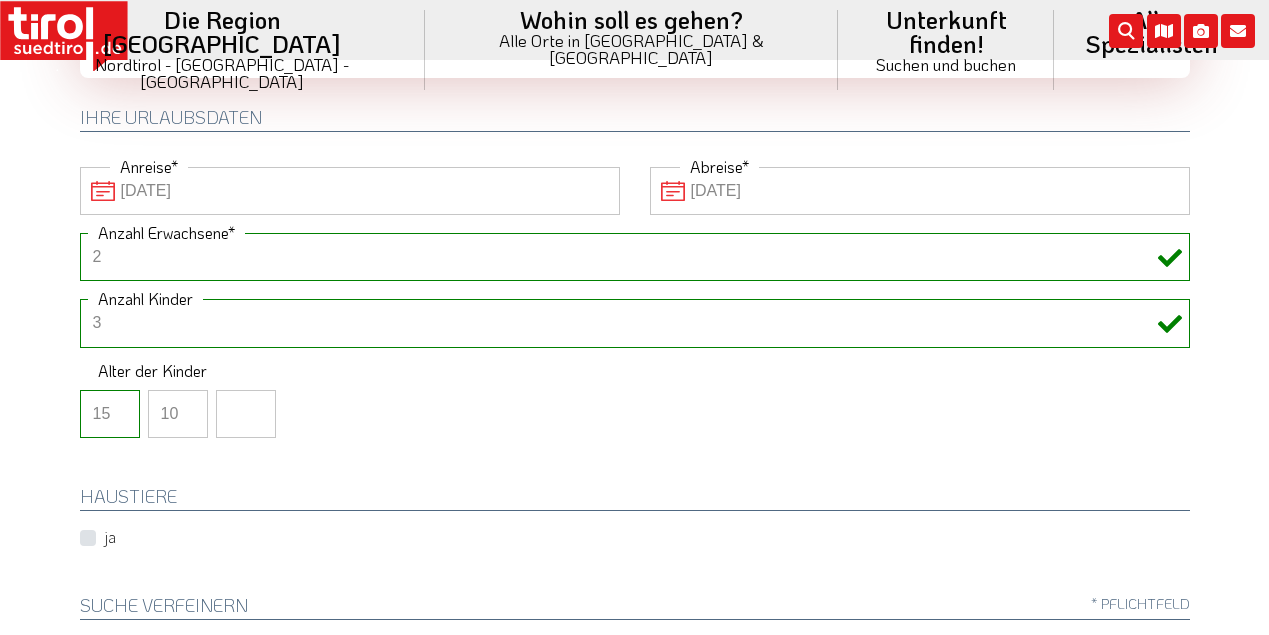 type on "10" 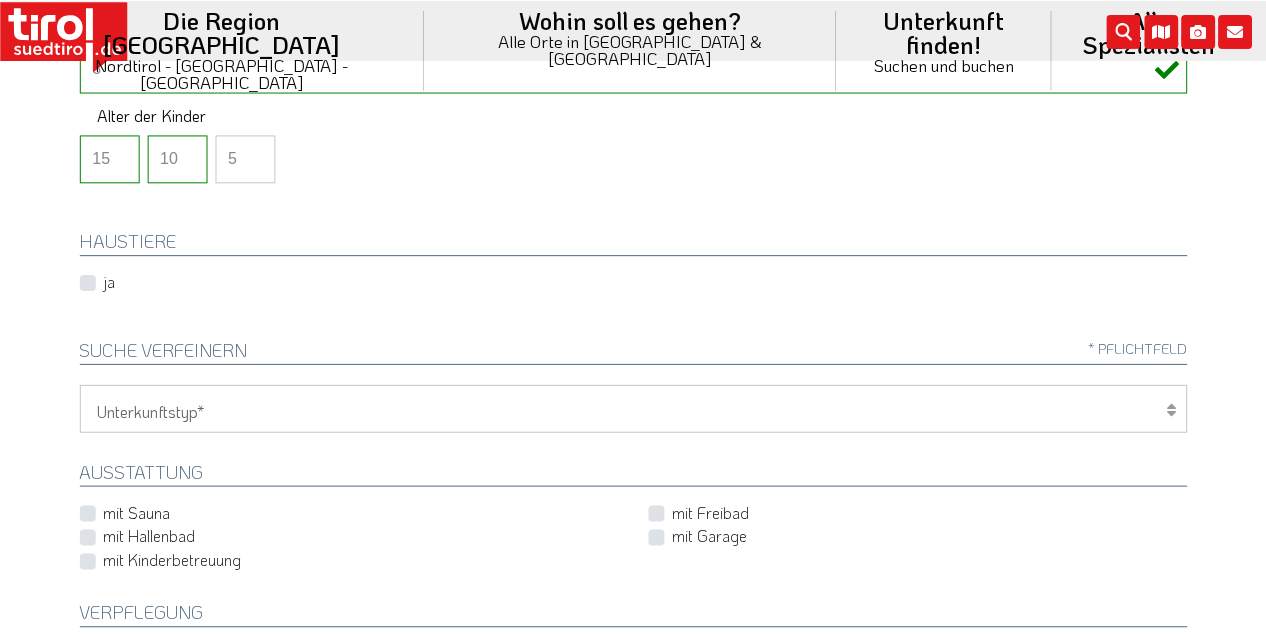 scroll, scrollTop: 570, scrollLeft: 0, axis: vertical 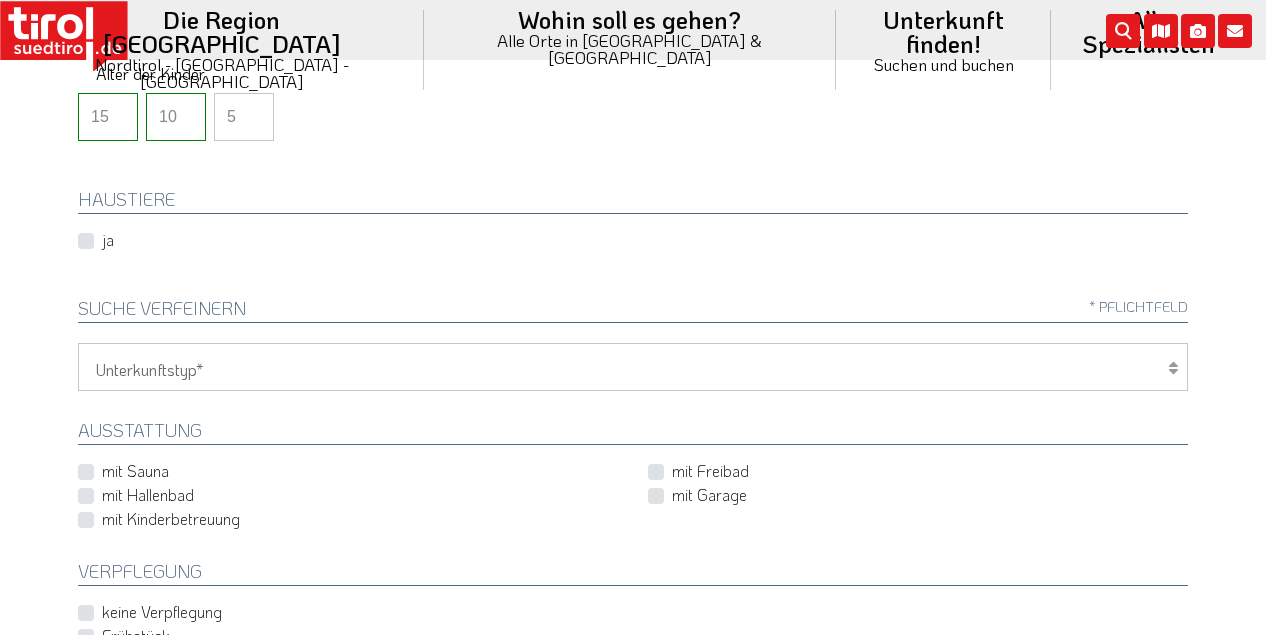 type on "5" 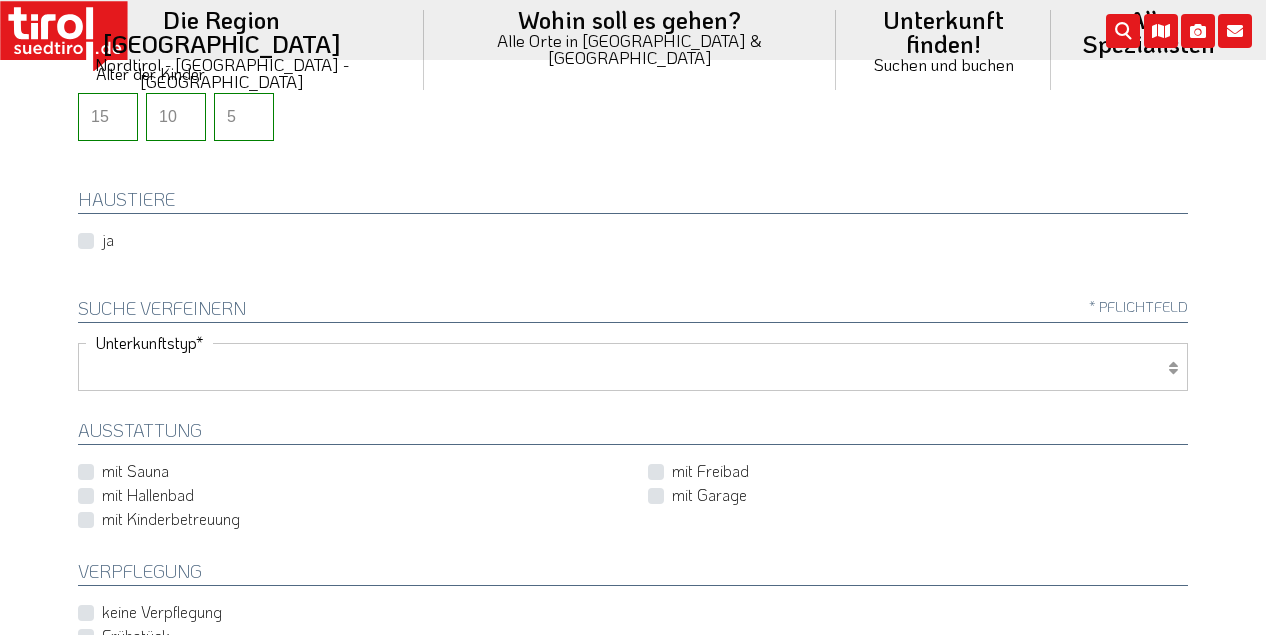 click on "Hotel 1-3 Sterne
Hotel 4-5 Sterne
Ferienwohnung
Chalet/Ferienhaus
Bauernhöfe" at bounding box center (633, 367) 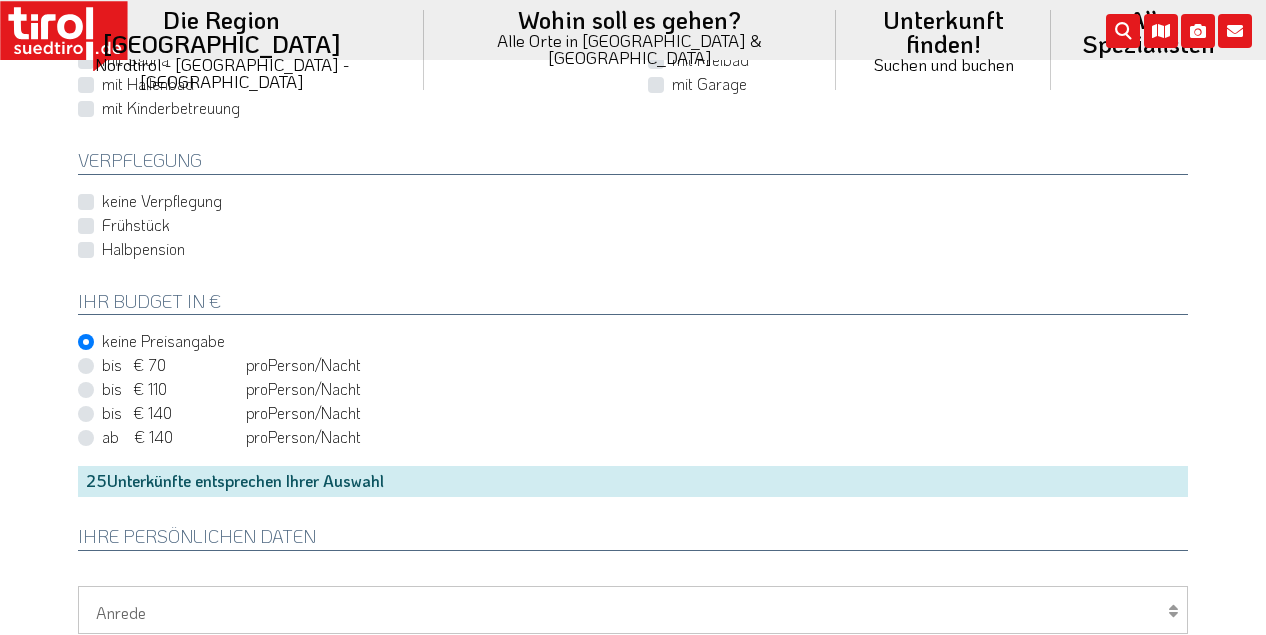 scroll, scrollTop: 987, scrollLeft: 0, axis: vertical 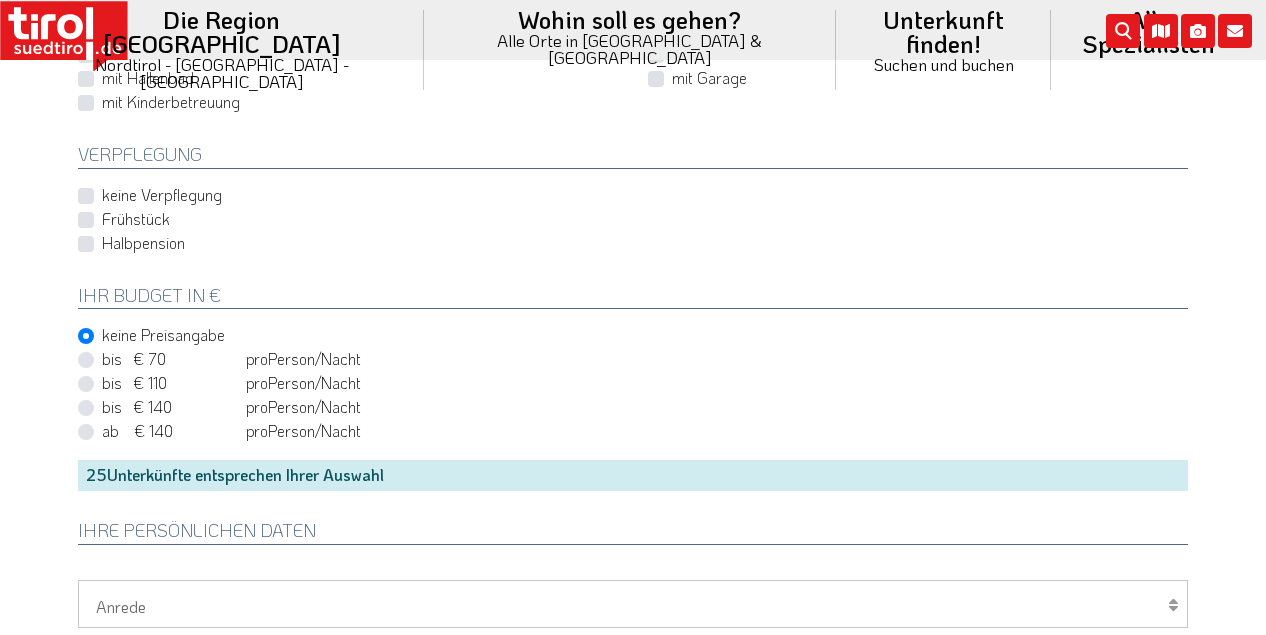 click on "Halbpension" at bounding box center (143, 243) 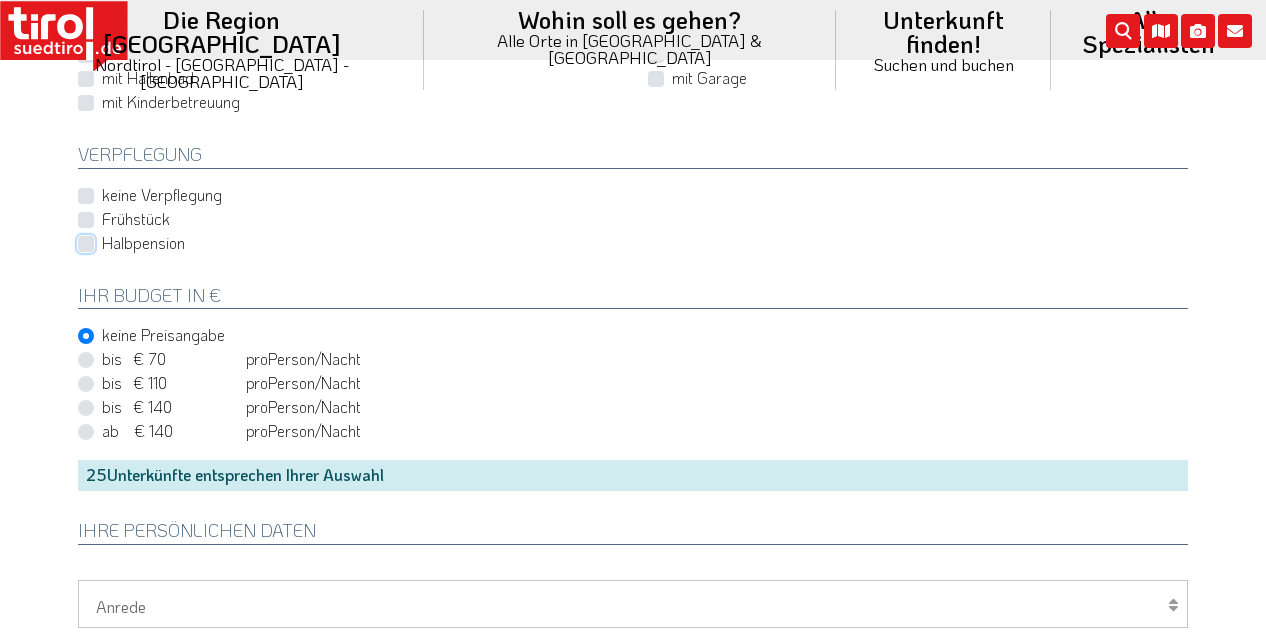 click on "Halbpension" at bounding box center (637, 242) 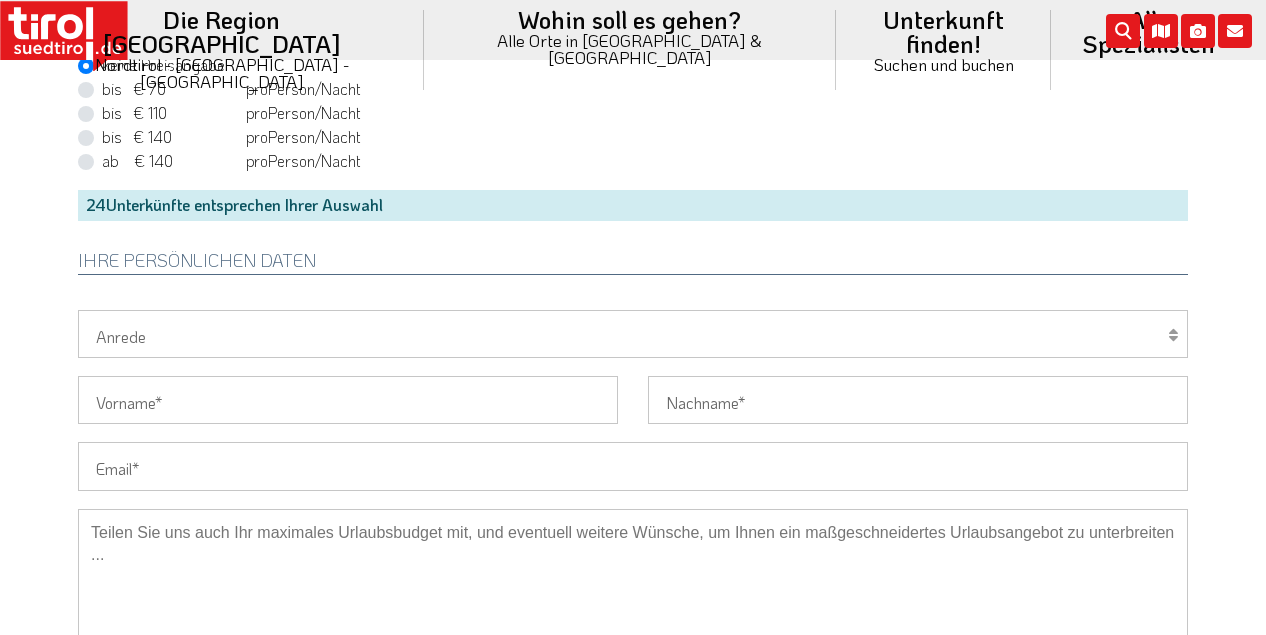 scroll, scrollTop: 1403, scrollLeft: 0, axis: vertical 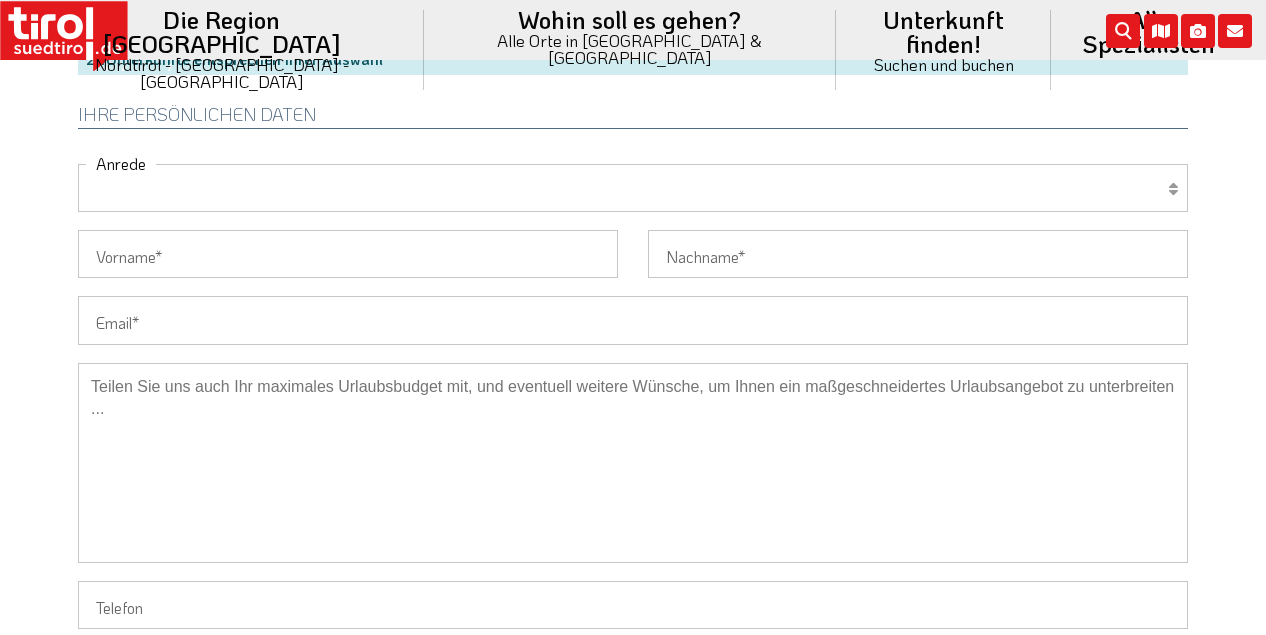 click on "Herr
Frau
Familie" at bounding box center (633, 188) 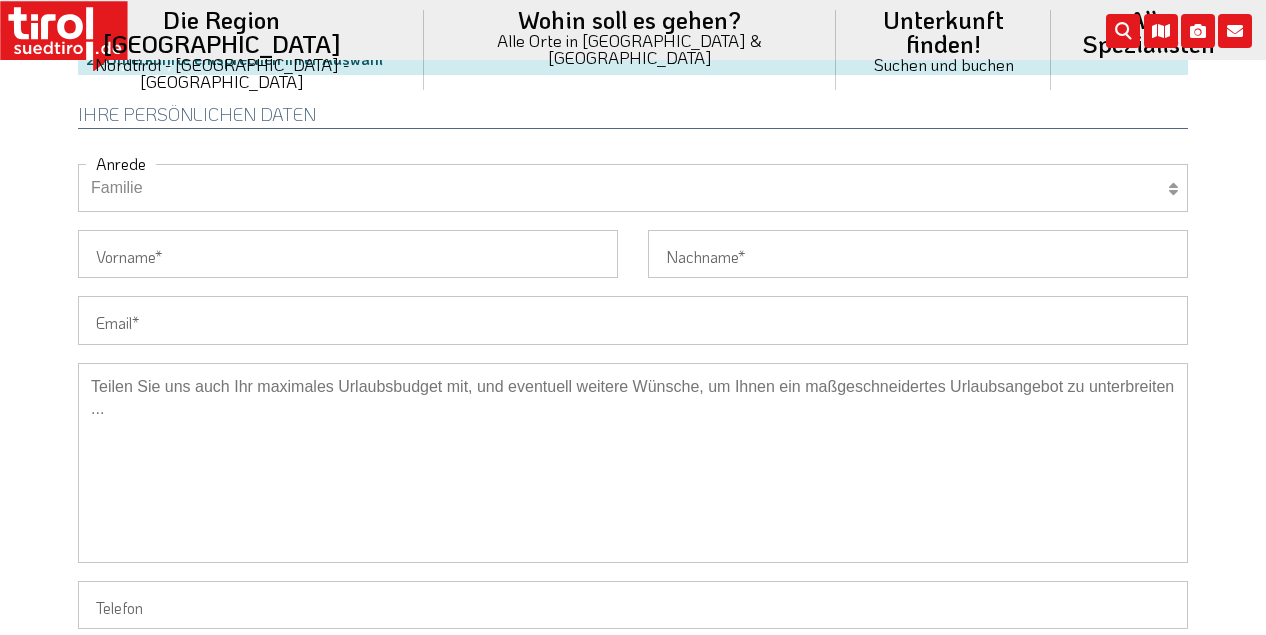 click on "Herr
Frau
Familie" at bounding box center (633, 188) 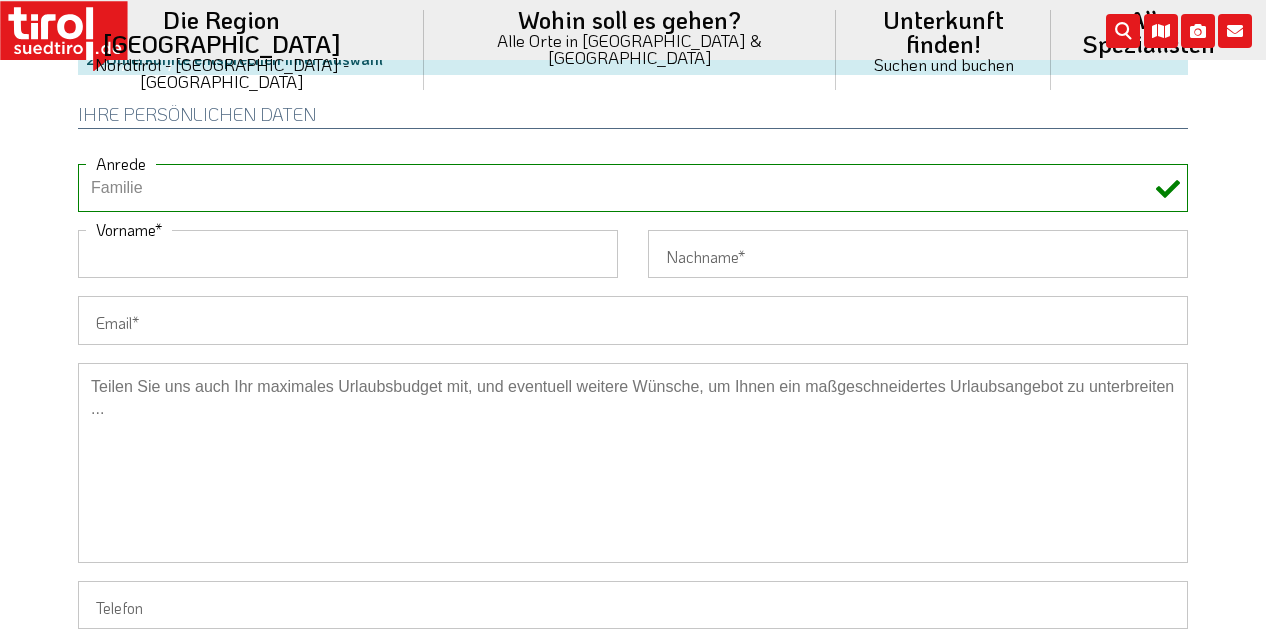 type on "Nadja" 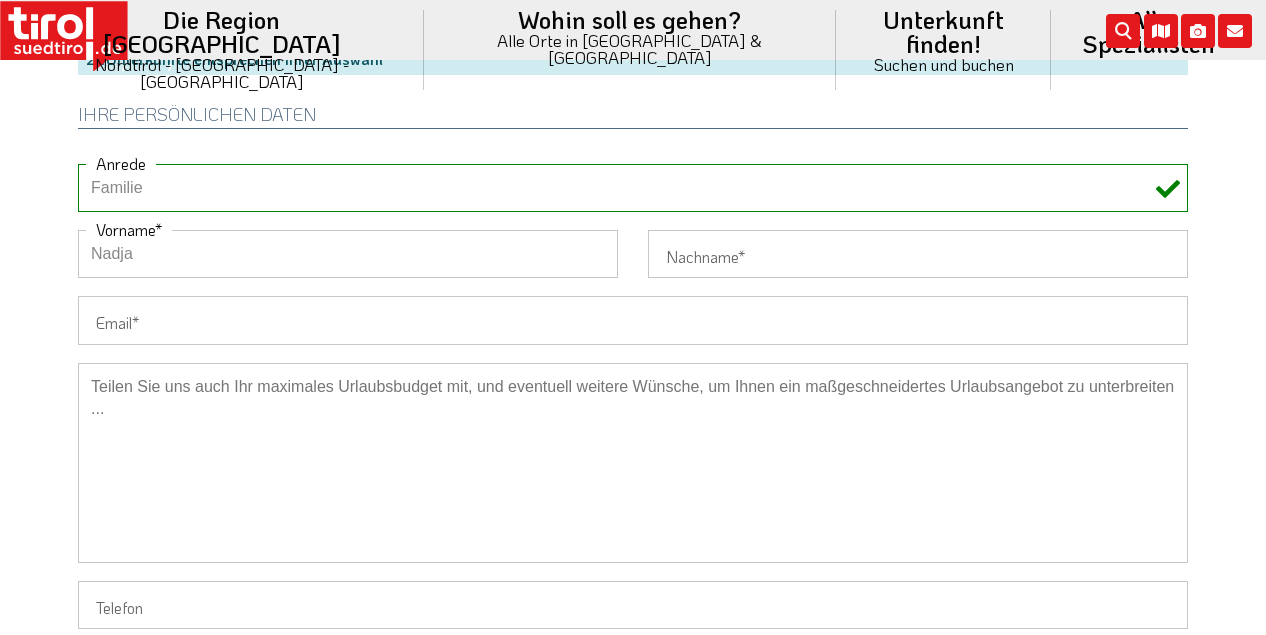type on "Uhl" 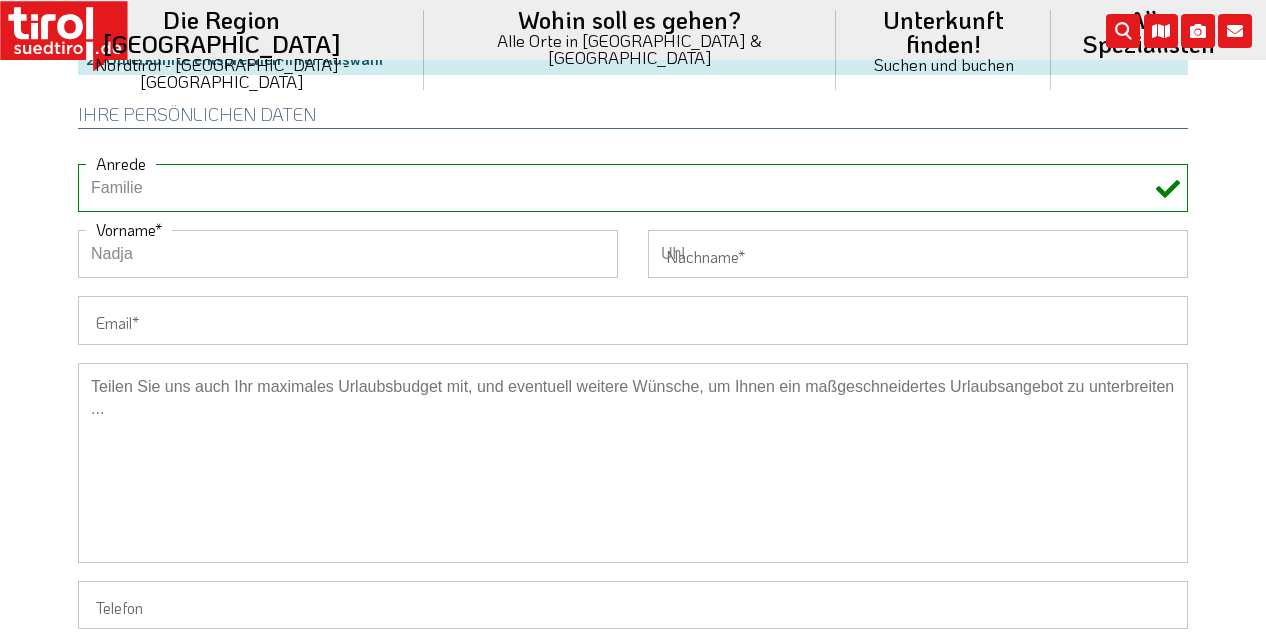 type on "n.uhl85@gmx.de" 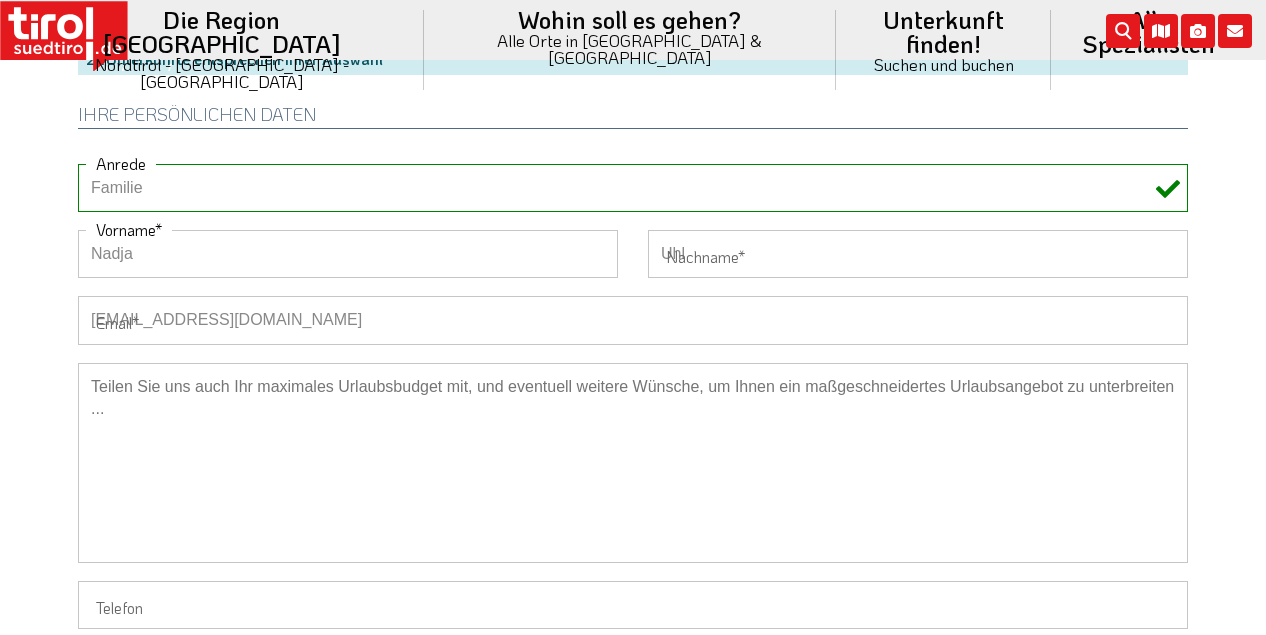 type on "+491734573355" 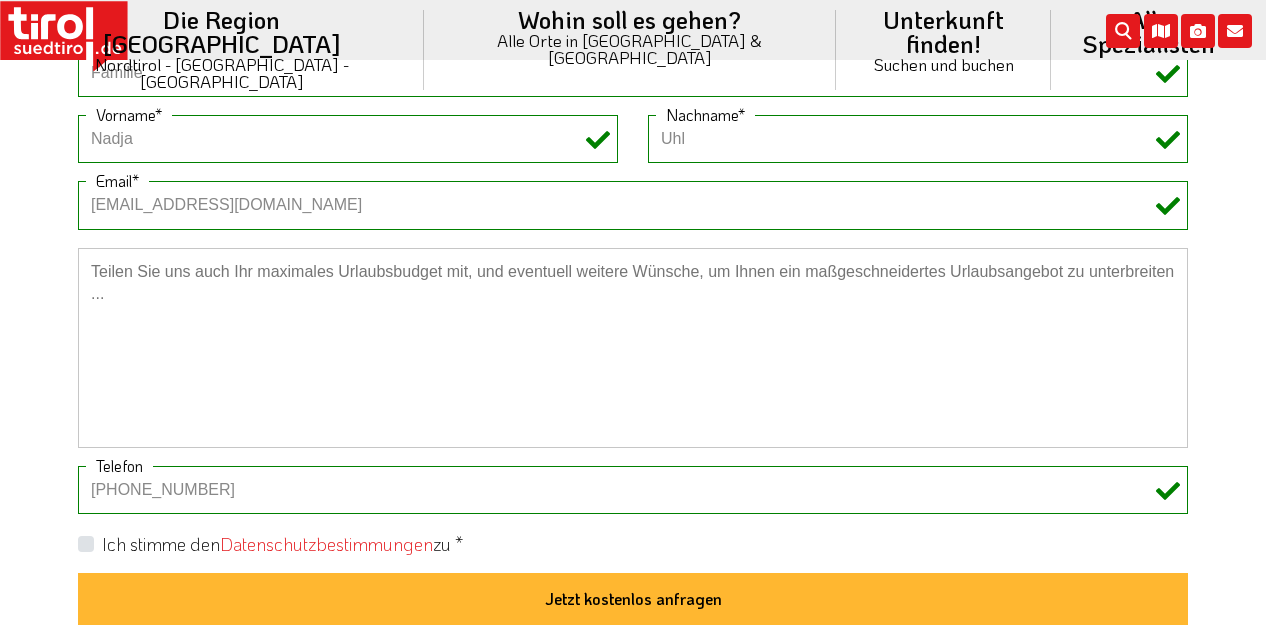 scroll, scrollTop: 1497, scrollLeft: 0, axis: vertical 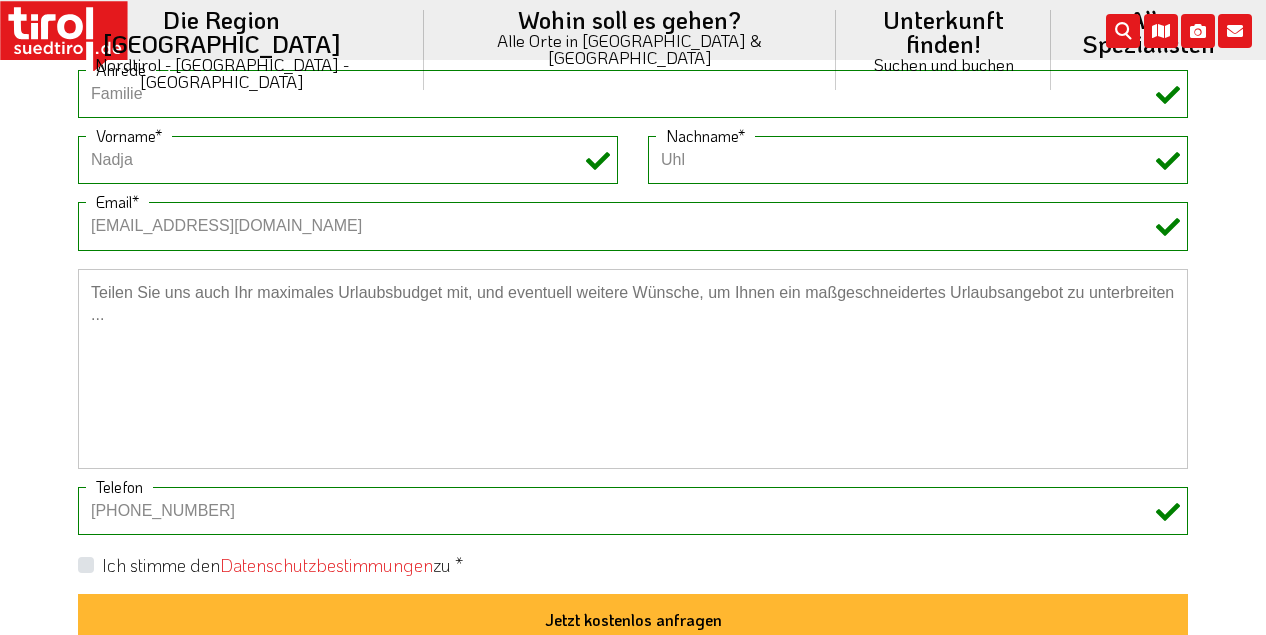 click at bounding box center [633, 369] 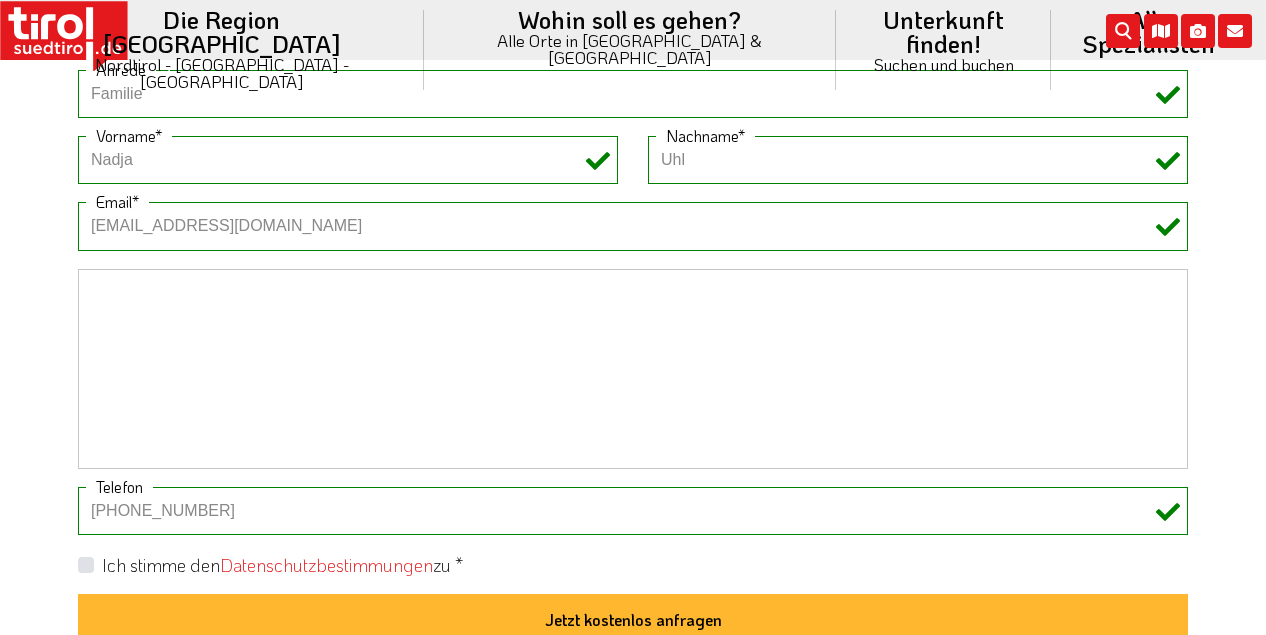 click at bounding box center [633, 369] 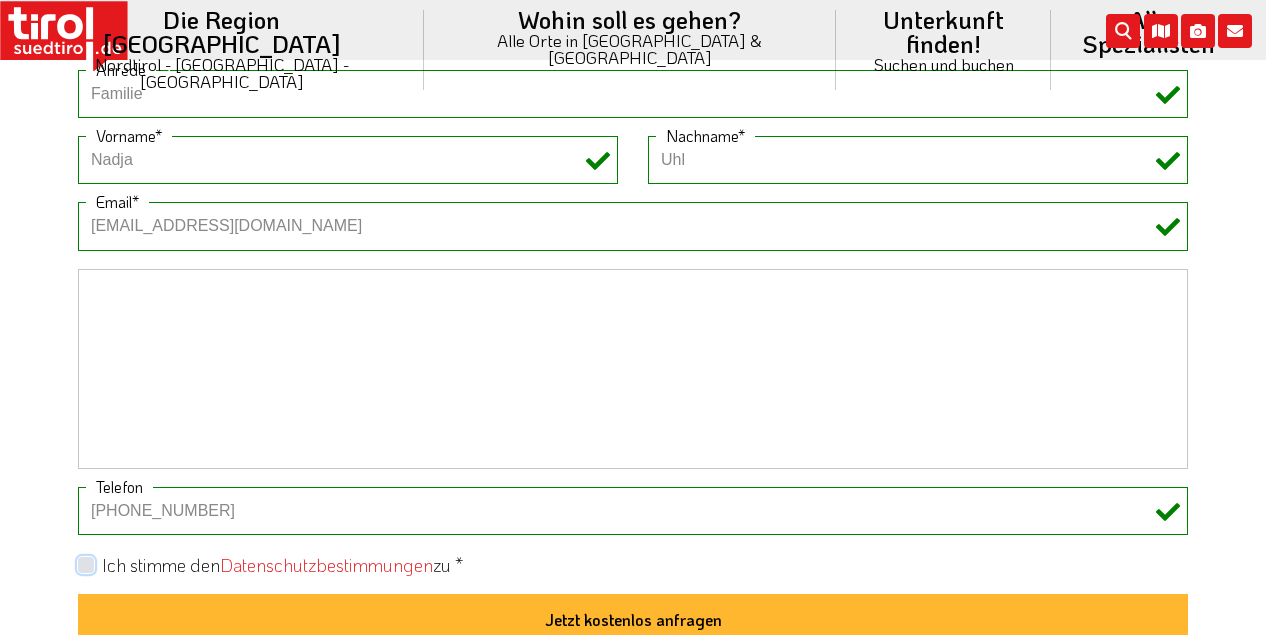click on "Ich stimme den  Datenschutzbestimmungen  zu *" at bounding box center (637, 564) 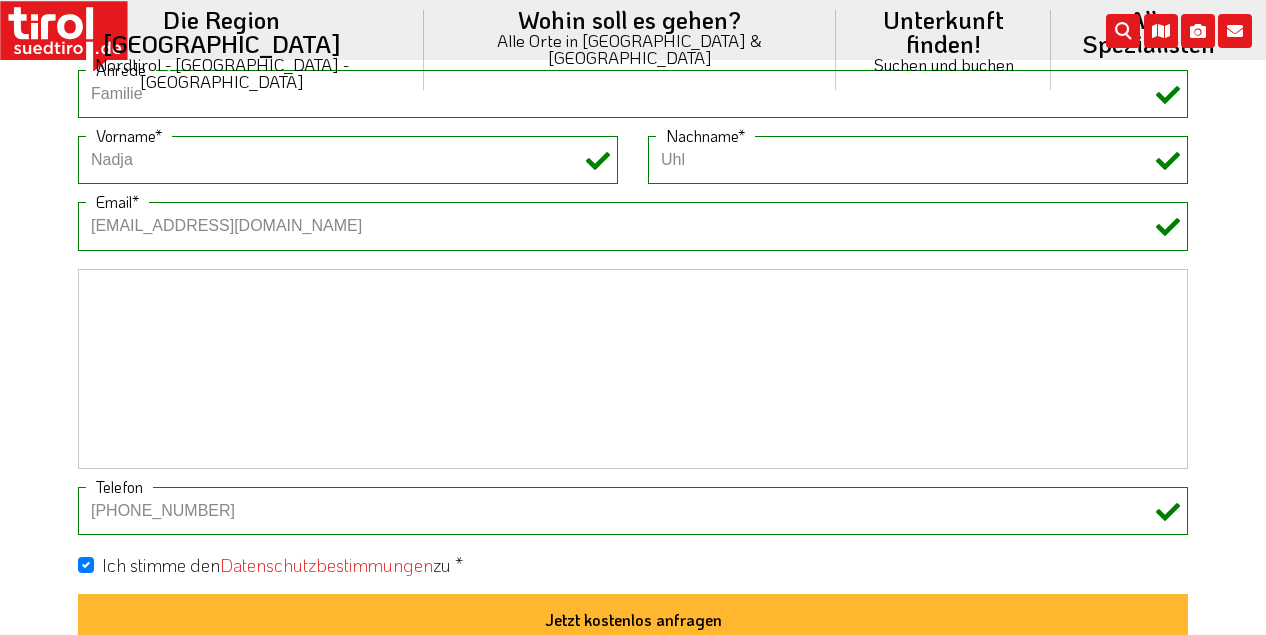 click at bounding box center (633, 369) 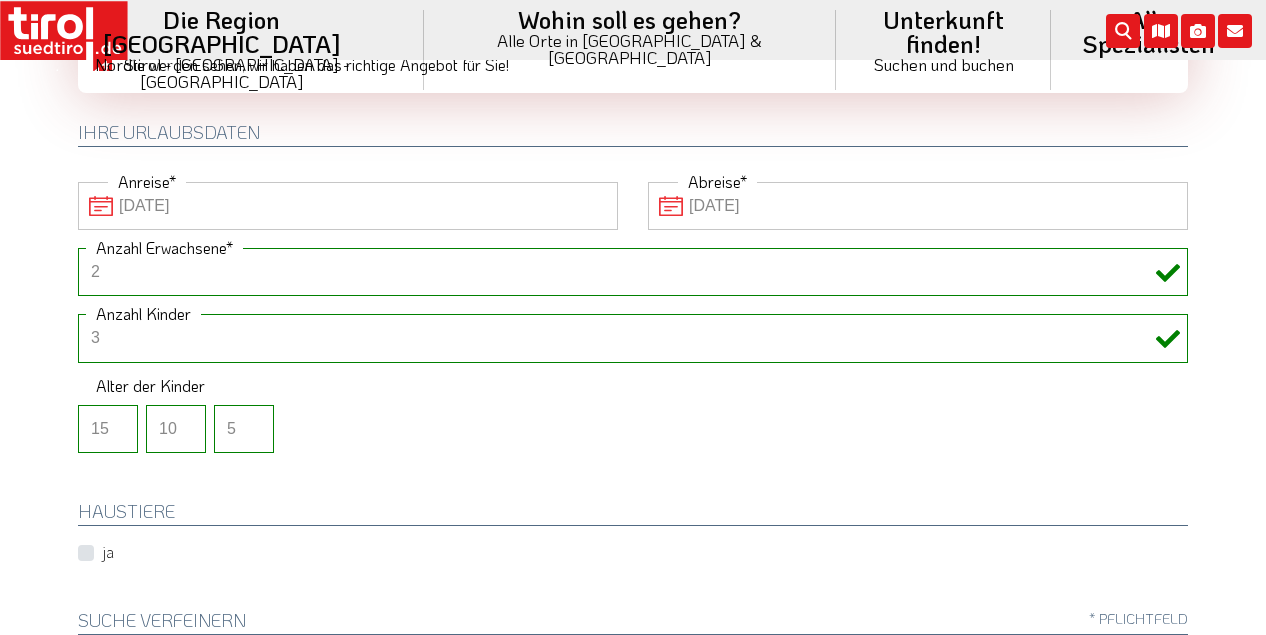 scroll, scrollTop: 211, scrollLeft: 0, axis: vertical 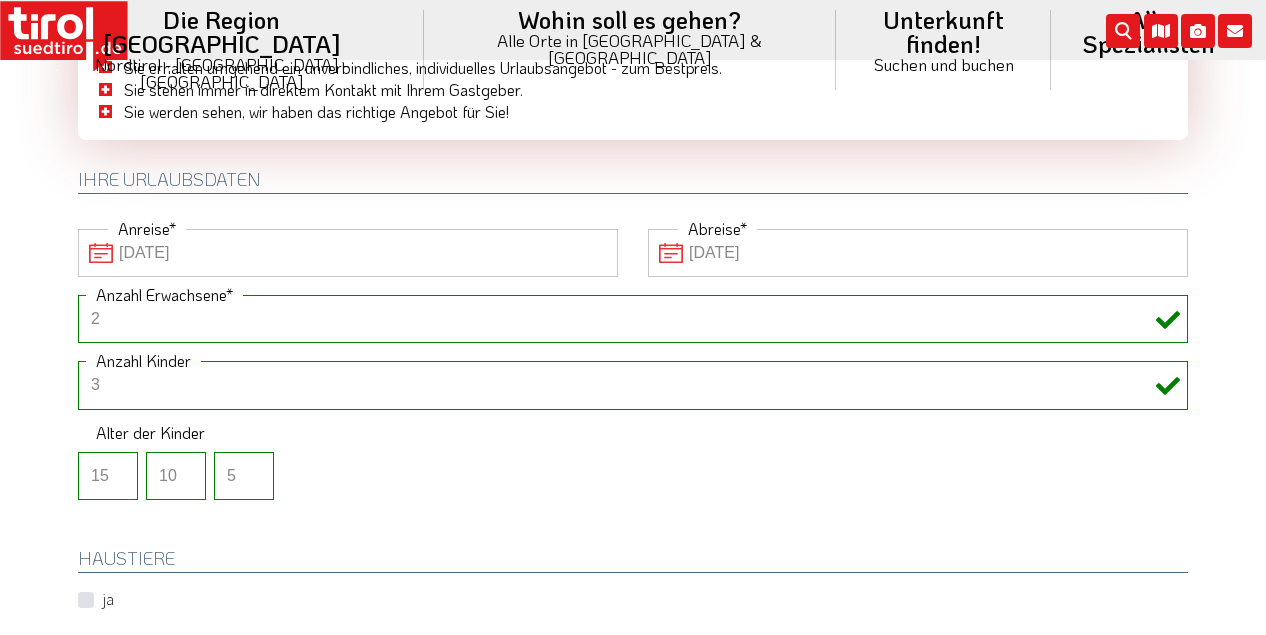 type on "Hallo.
wir suchen in dem Zeitraum vom 08.08.  -  20.08.25 eine Unterkunft für 10 Tage.
Unser Buget beträgt ca 5000 €.
Freundliche Grüße
N. Uhl" 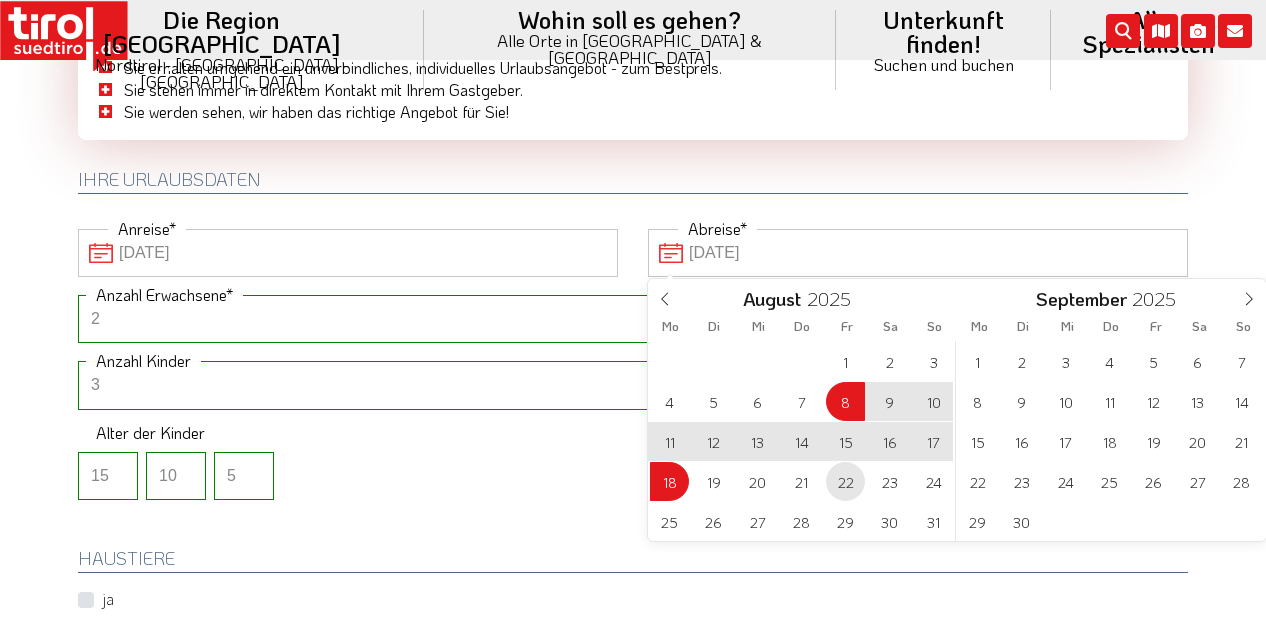 click on "22" at bounding box center (845, 481) 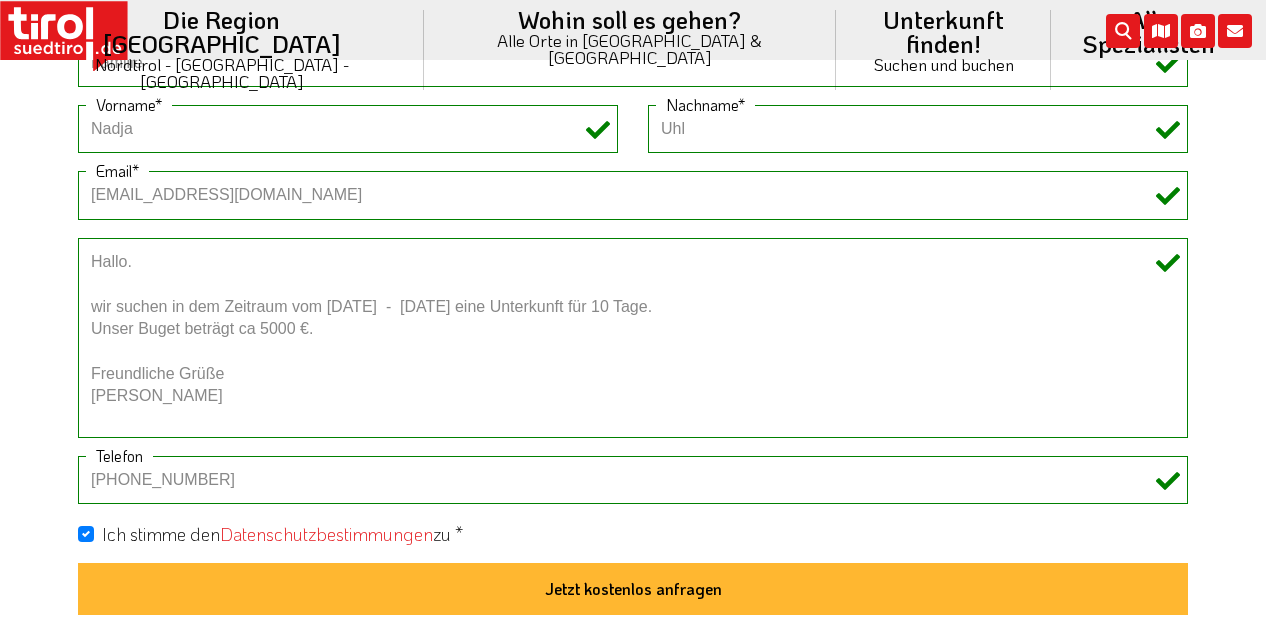 scroll, scrollTop: 1580, scrollLeft: 0, axis: vertical 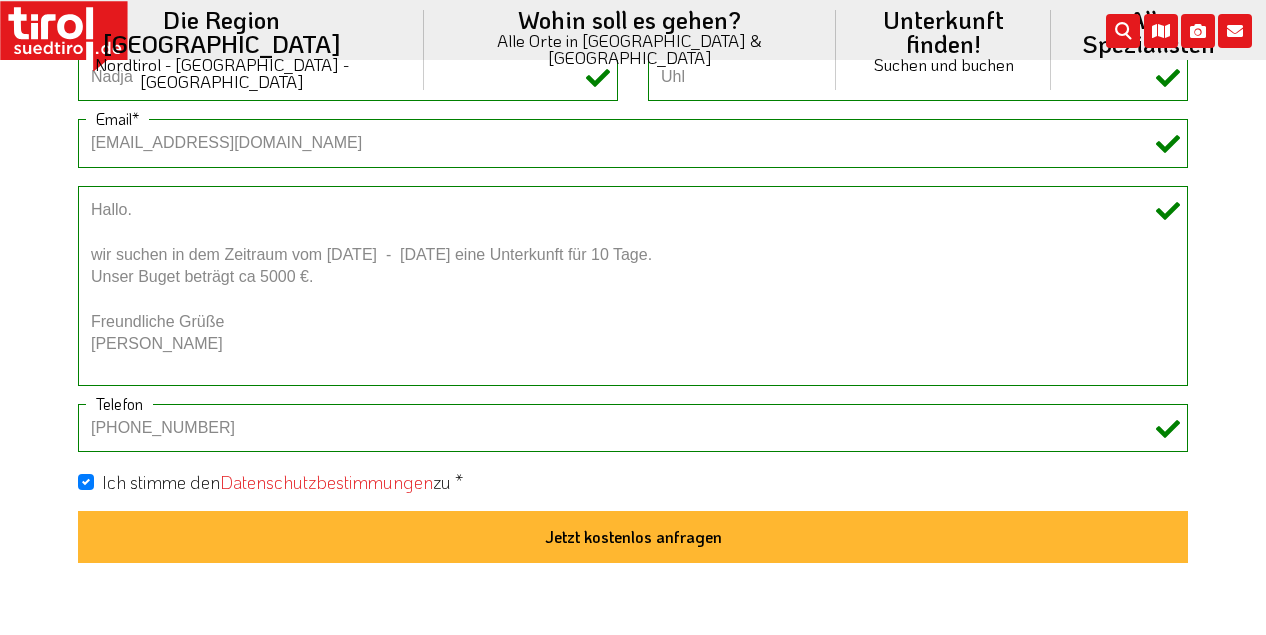 click on "Hallo.
wir suchen in dem Zeitraum vom 08.08.  -  20.08.25 eine Unterkunft für 10 Tage.
Unser Buget beträgt ca 5000 €.
Freundliche Grüße
N. Uhl" at bounding box center [633, 286] 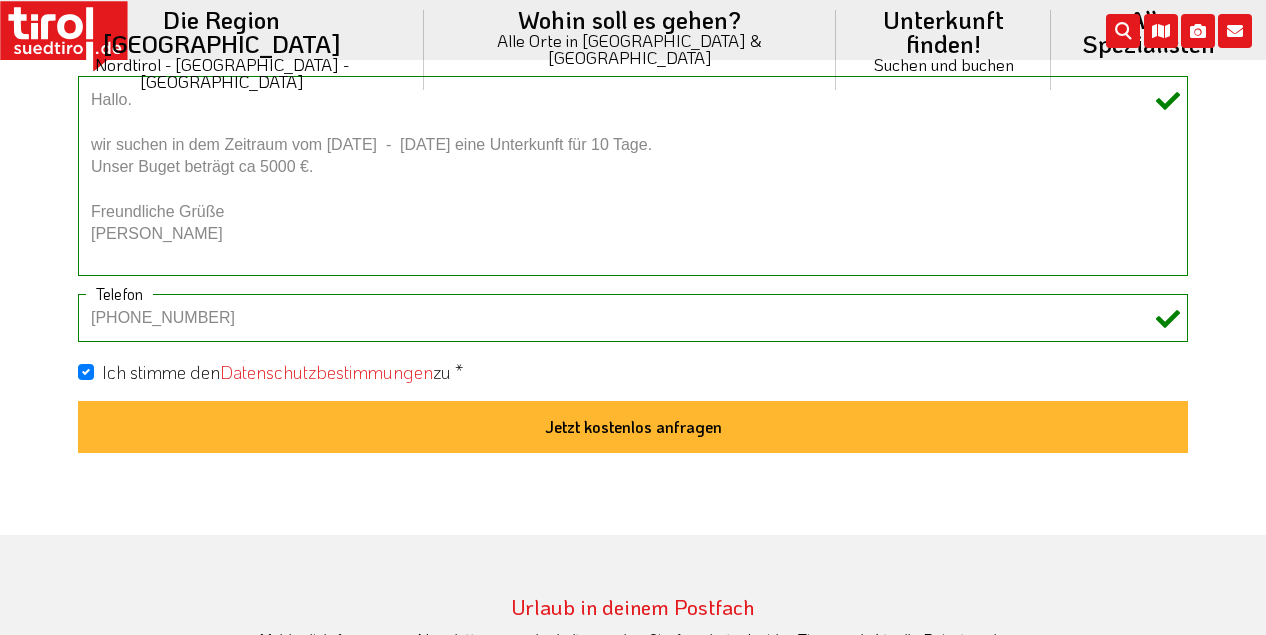 scroll, scrollTop: 1815, scrollLeft: 0, axis: vertical 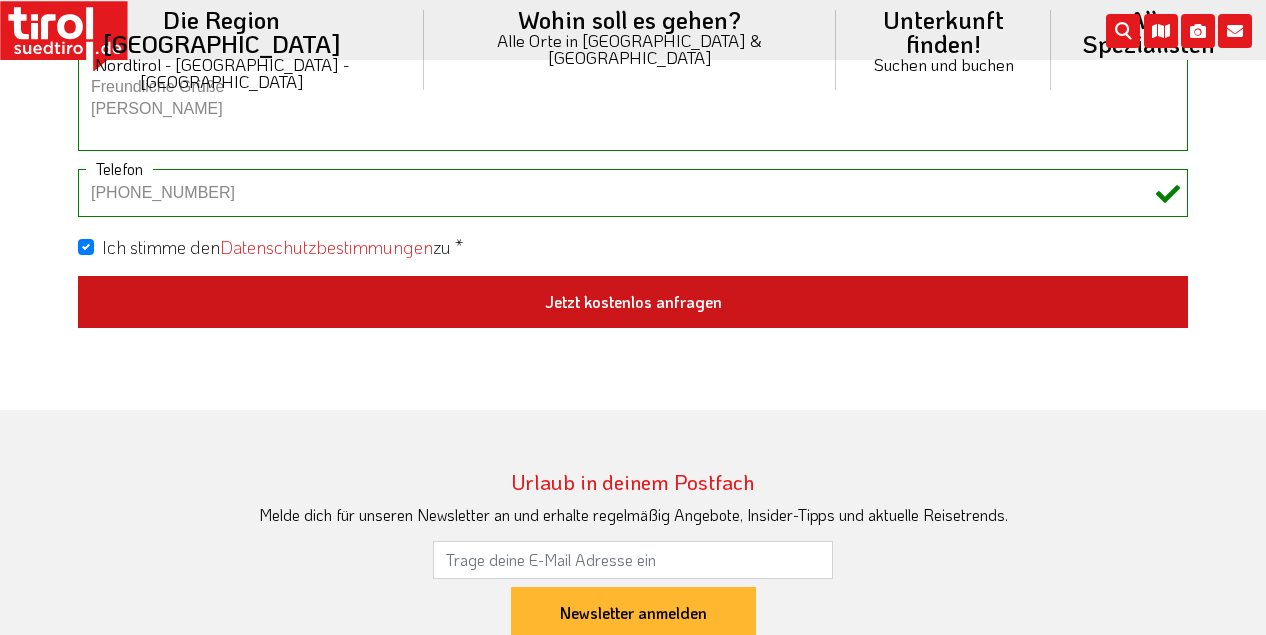type on "Hallo.
wir suchen in dem Zeitraum vom 08.08.  -  22.08.25 eine Unterkunft für 10 Tage.
Unser Buget beträgt ca 5000 €.
Freundliche Grüße
N. Uhl" 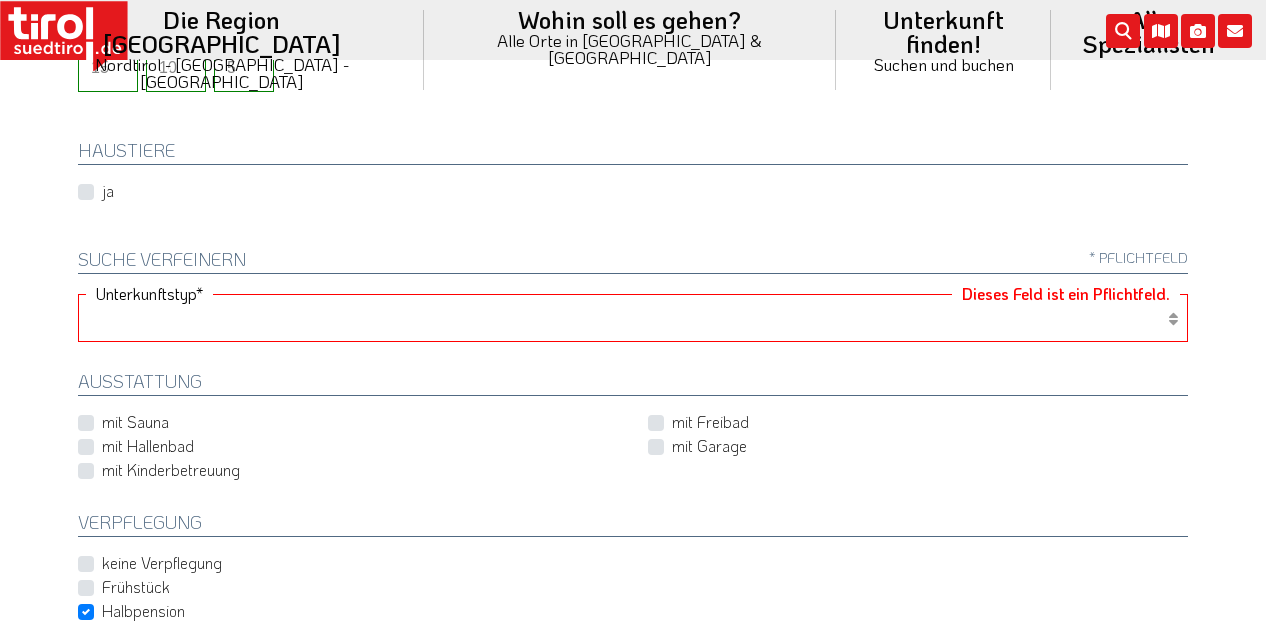 click on "Hotel 1-3 Sterne
Hotel 4-5 Sterne
Ferienwohnung
Chalet/Ferienhaus
Bauernhöfe" at bounding box center (633, 318) 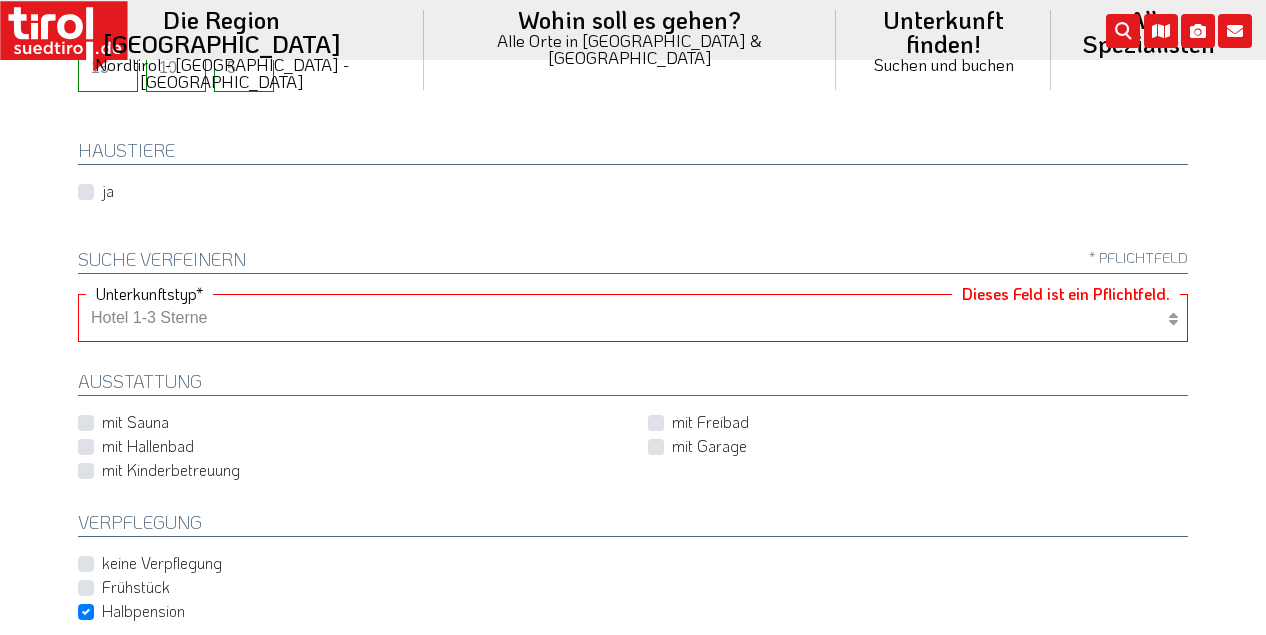 click on "Hotel 1-3 Sterne
Hotel 4-5 Sterne
Ferienwohnung
Chalet/Ferienhaus
Bauernhöfe" at bounding box center [633, 318] 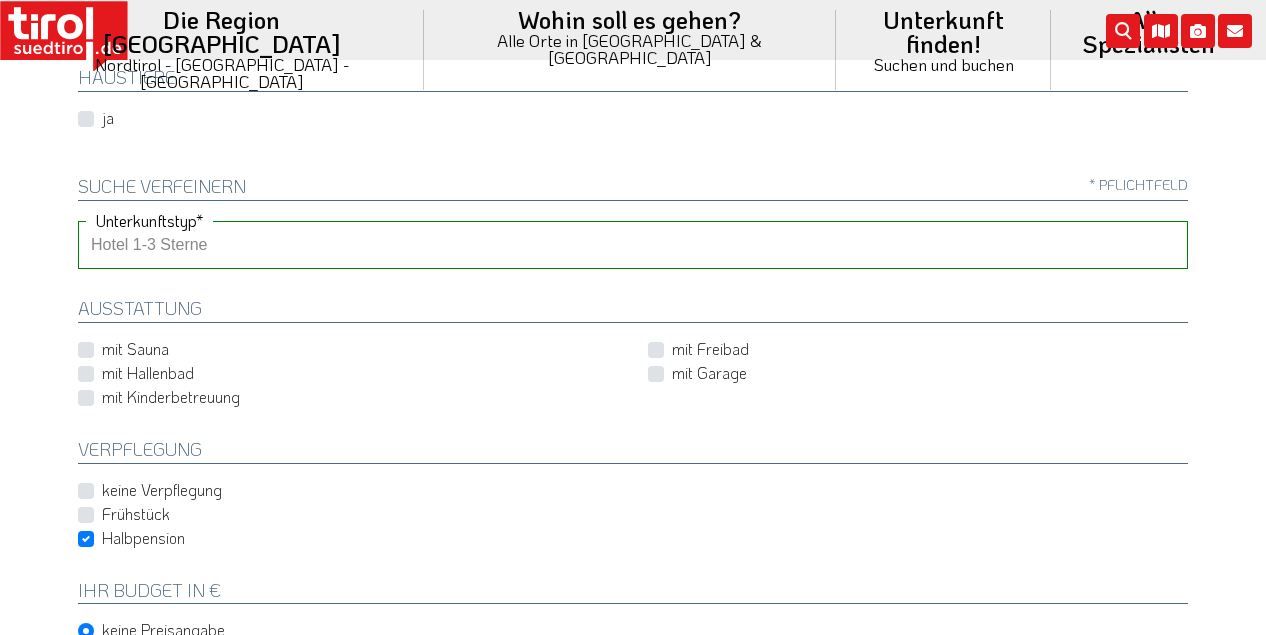 scroll, scrollTop: 702, scrollLeft: 0, axis: vertical 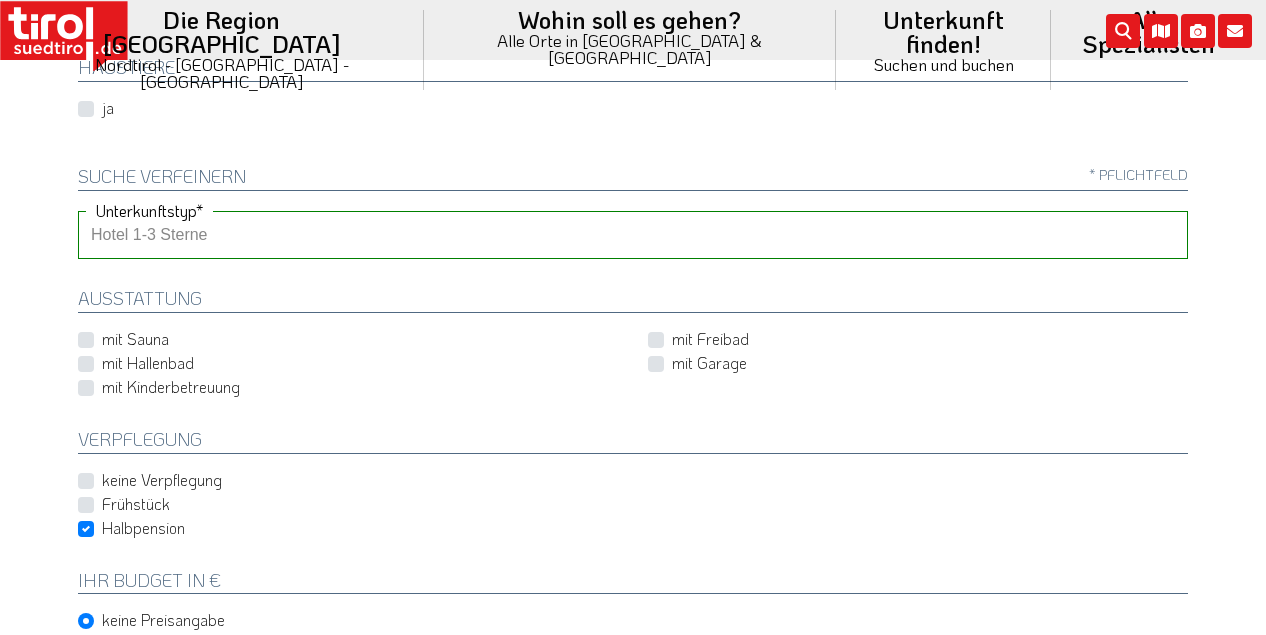 click on "Hotel 1-3 Sterne
Hotel 4-5 Sterne
Ferienwohnung
Chalet/Ferienhaus
Bauernhöfe" at bounding box center (633, 235) 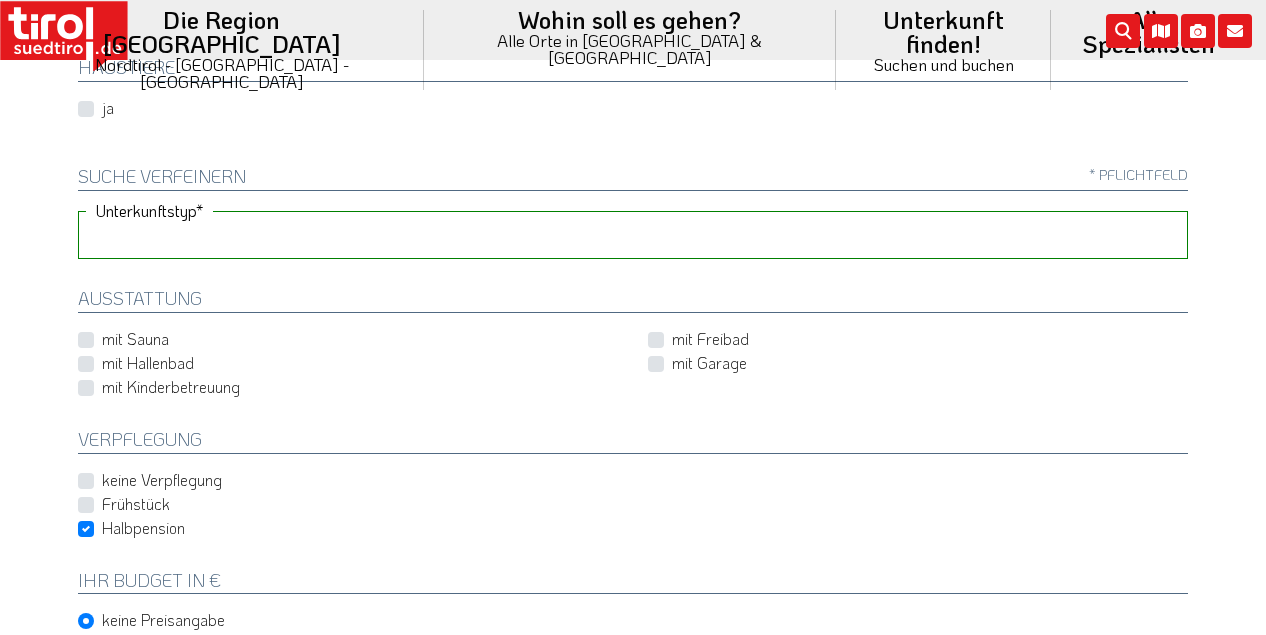 click on "Hotel 1-3 Sterne
Hotel 4-5 Sterne
Ferienwohnung
Chalet/Ferienhaus
Bauernhöfe" at bounding box center [633, 235] 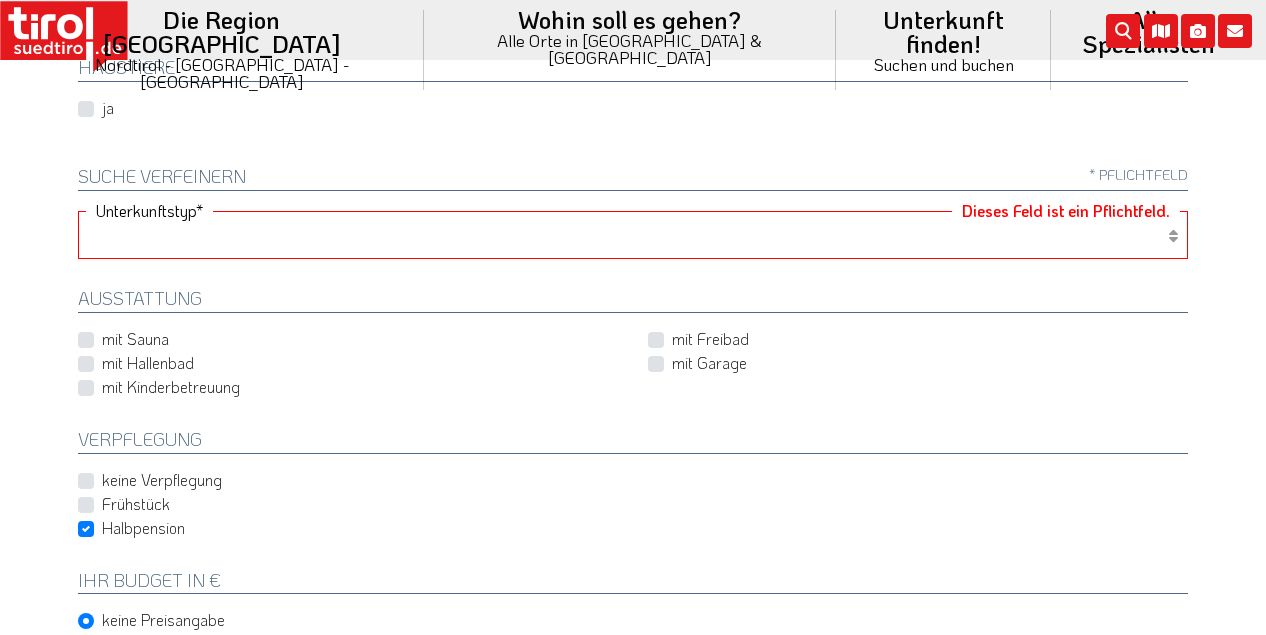 click on "Hotel 1-3 Sterne
Hotel 4-5 Sterne
Ferienwohnung
Chalet/Ferienhaus
Bauernhöfe" at bounding box center [633, 235] 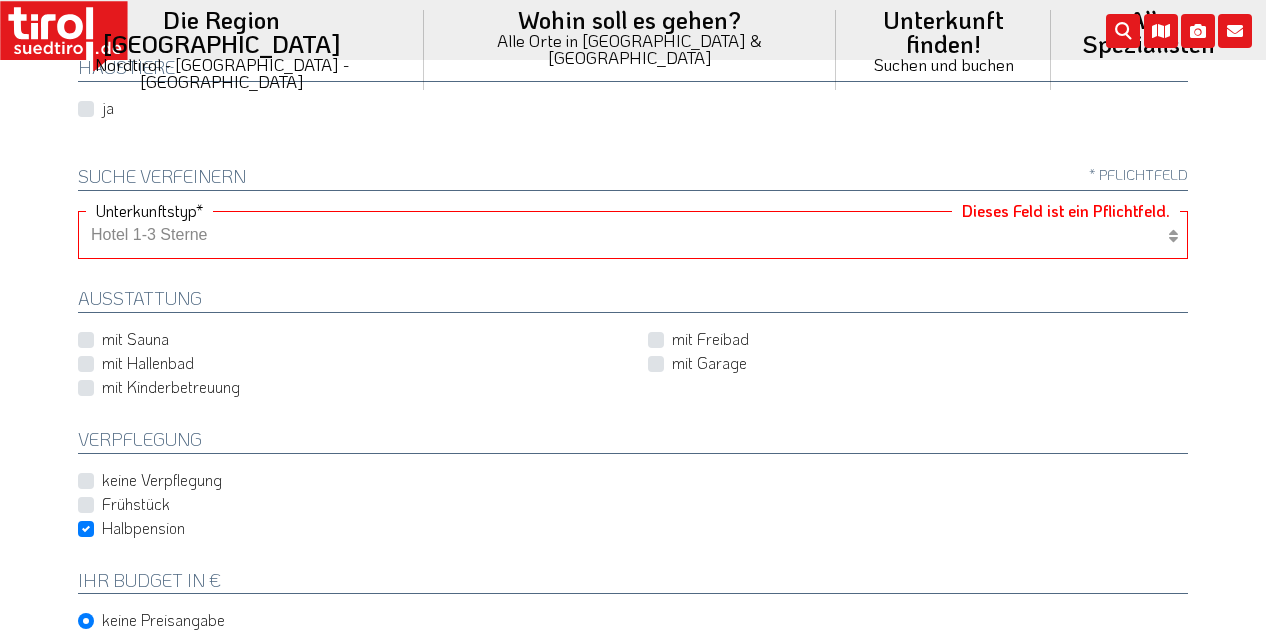 click on "Hotel 1-3 Sterne
Hotel 4-5 Sterne
Ferienwohnung
Chalet/Ferienhaus
Bauernhöfe" at bounding box center [633, 235] 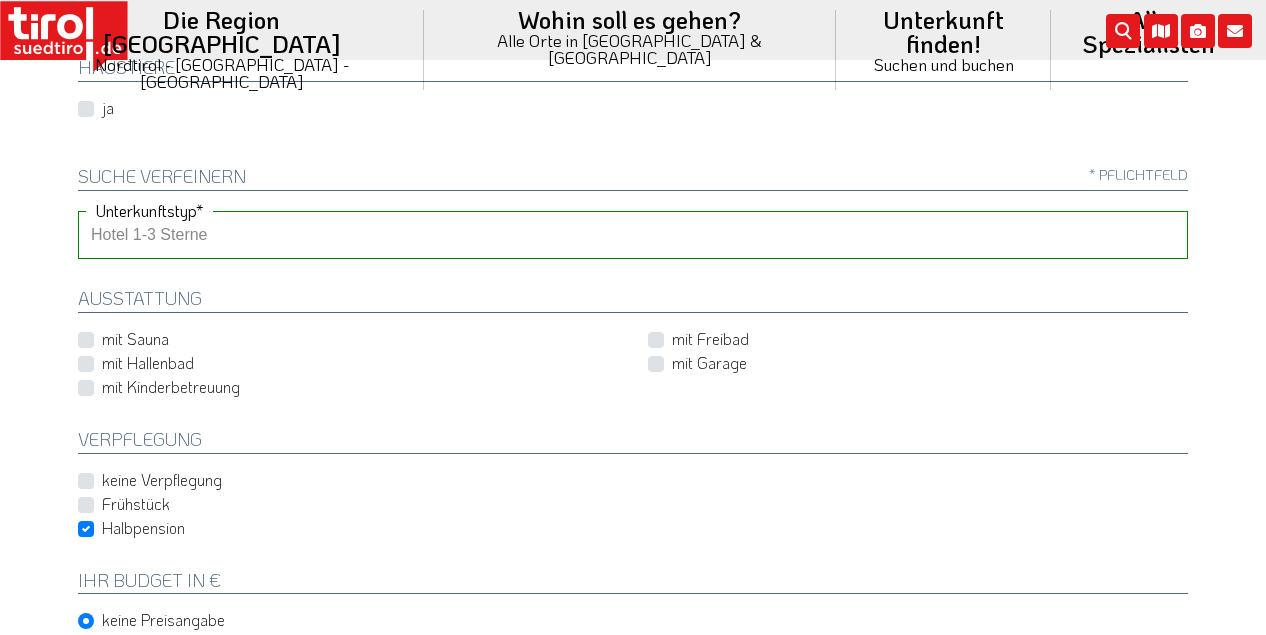 drag, startPoint x: 1263, startPoint y: 190, endPoint x: 1278, endPoint y: 269, distance: 80.411446 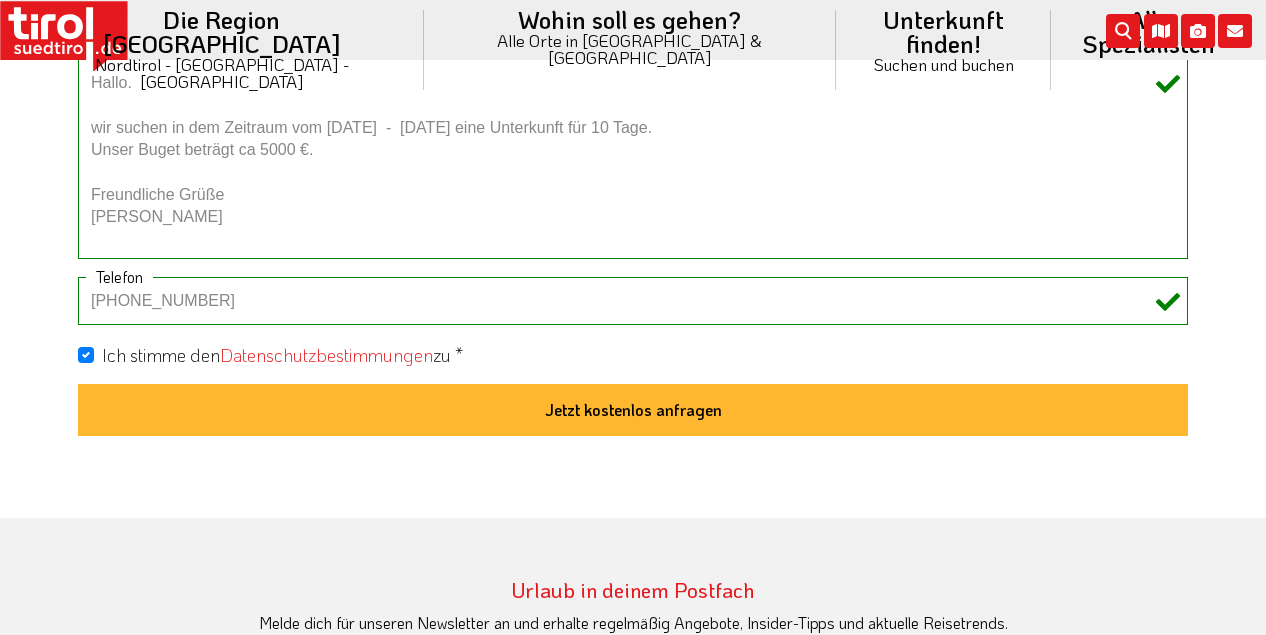 scroll, scrollTop: 1733, scrollLeft: 0, axis: vertical 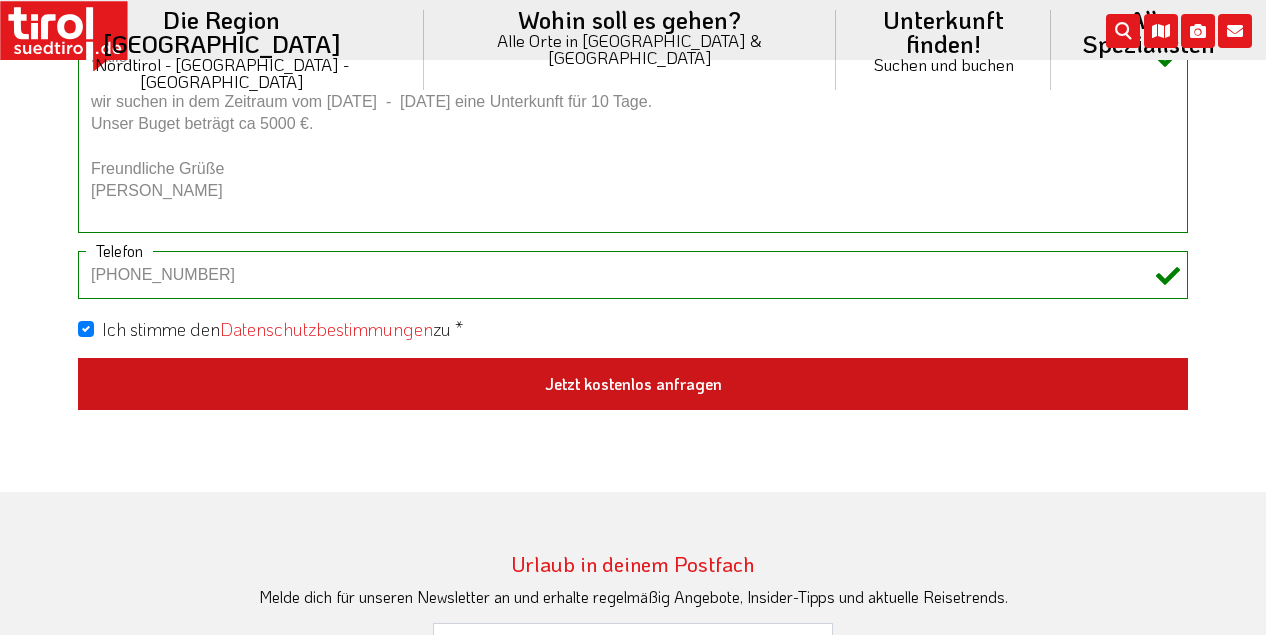 click on "Jetzt kostenlos anfragen" at bounding box center [633, 384] 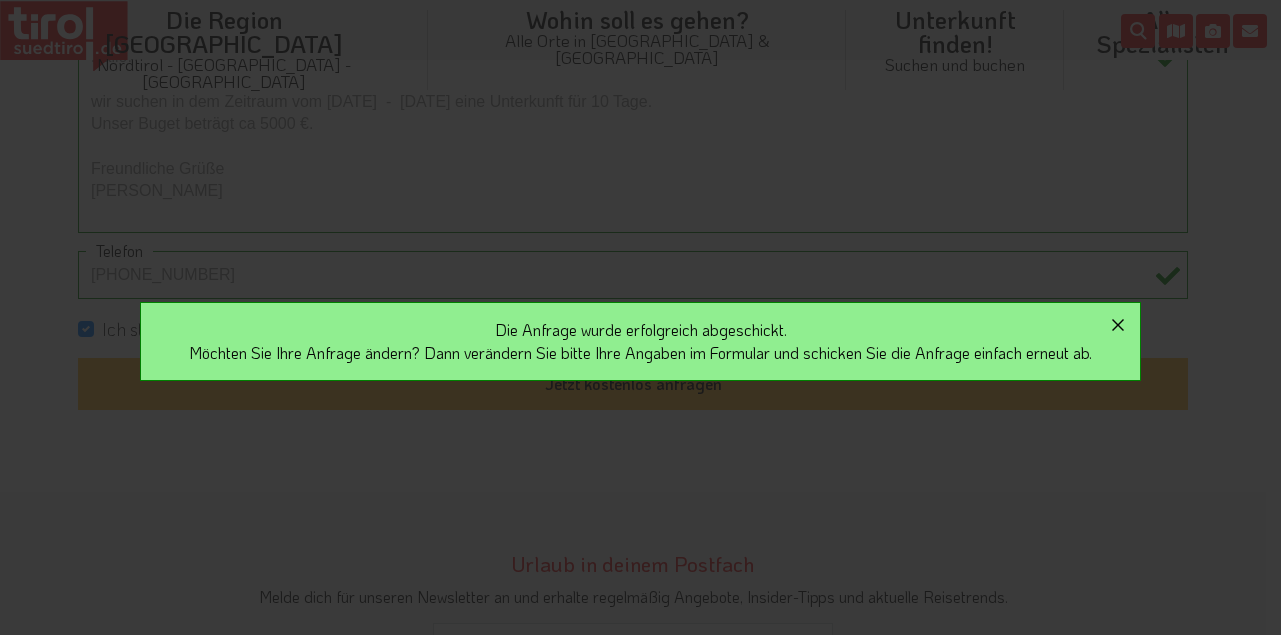 click 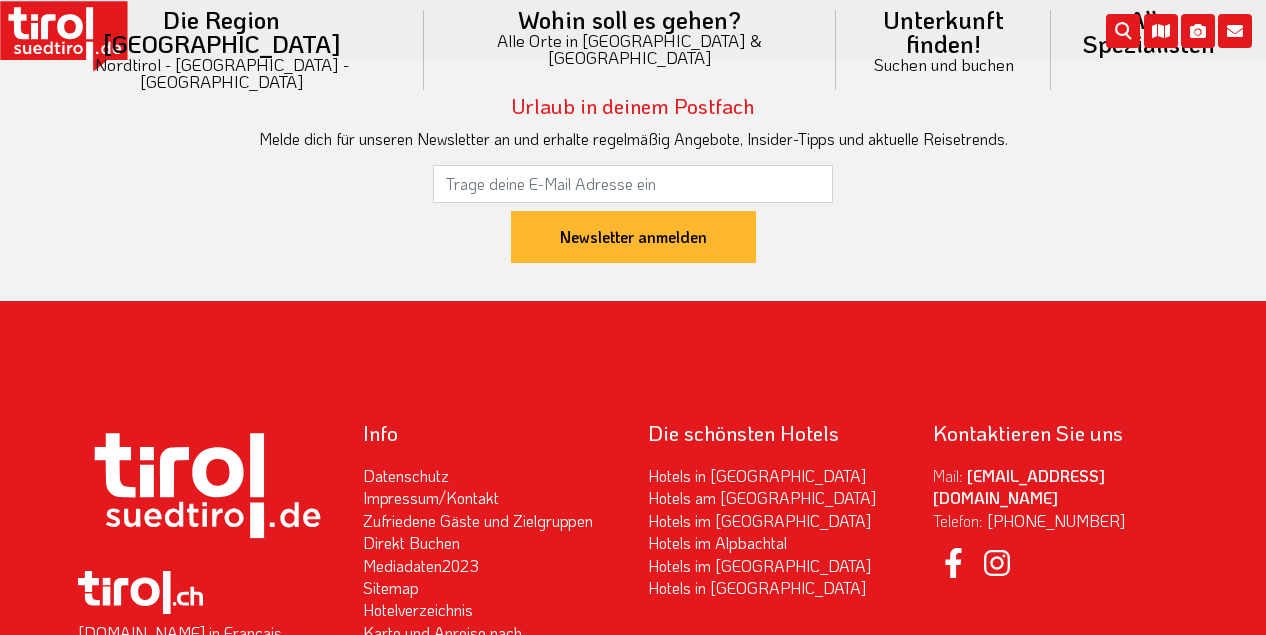 scroll, scrollTop: 2432, scrollLeft: 0, axis: vertical 